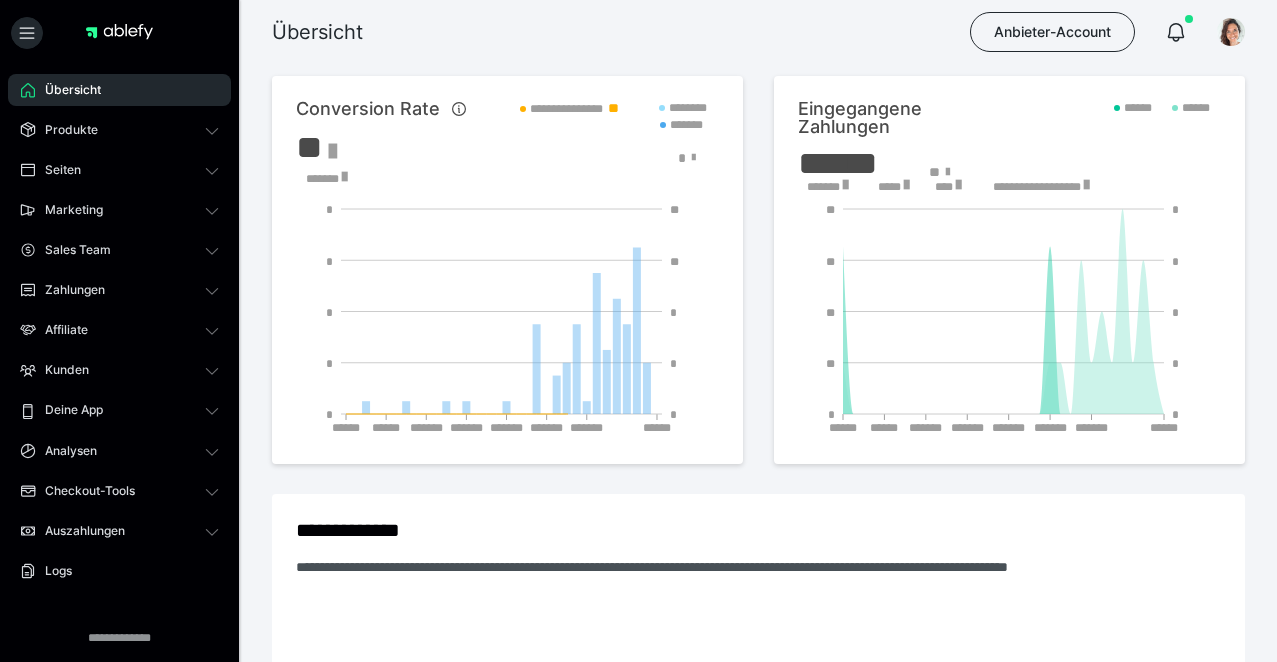 scroll, scrollTop: 0, scrollLeft: 0, axis: both 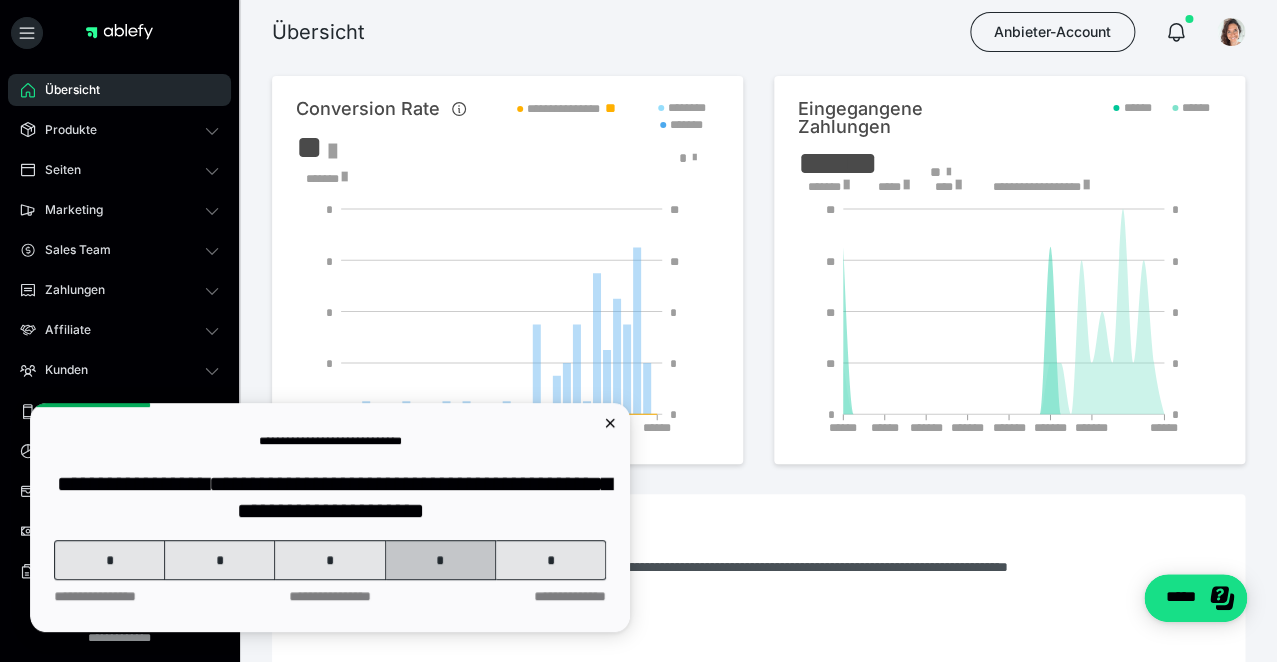 click on "*" at bounding box center [441, 560] 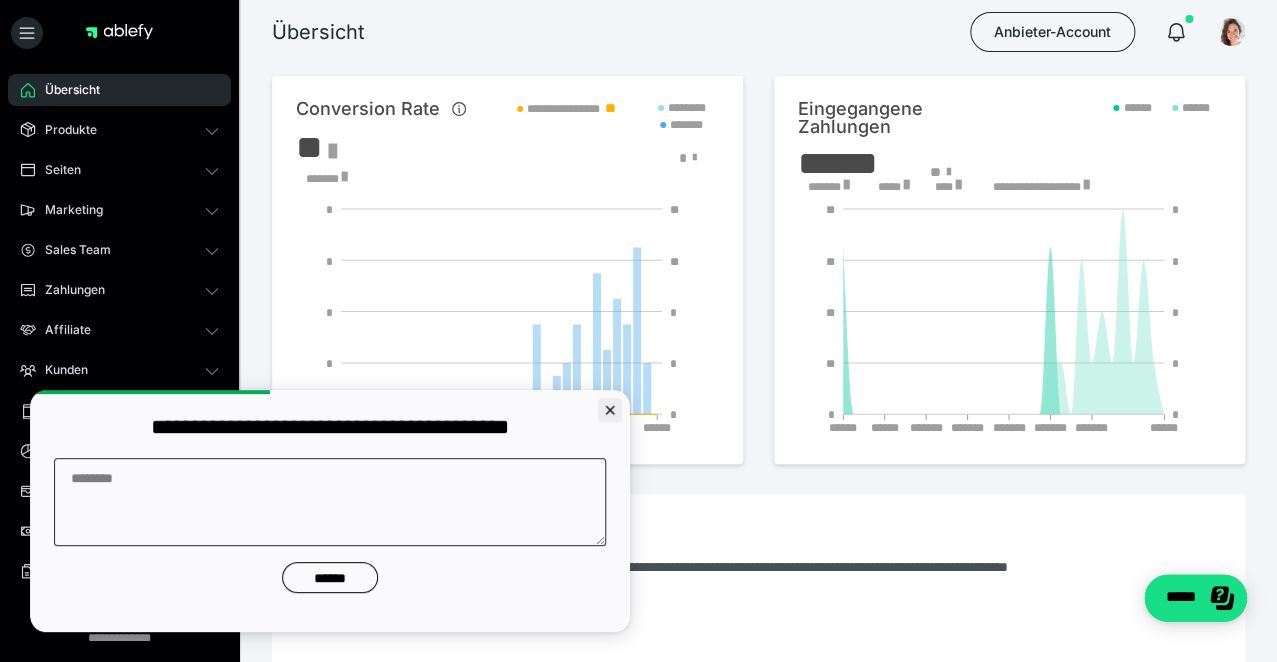 click 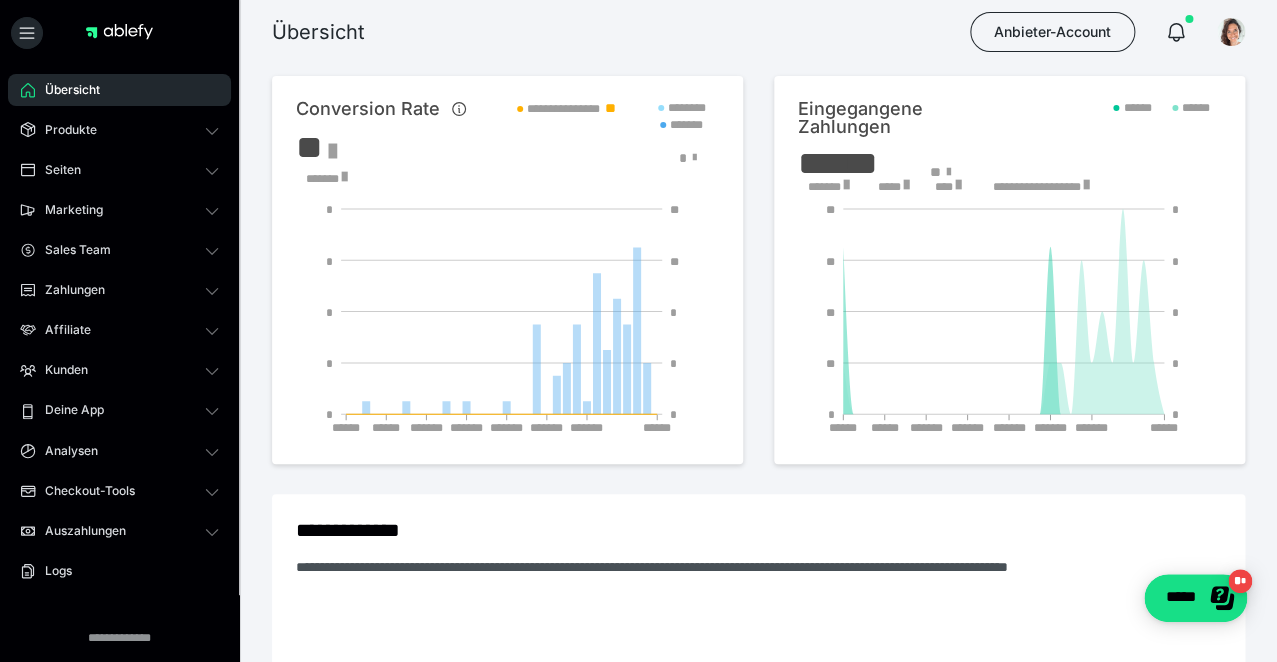 scroll, scrollTop: 0, scrollLeft: 0, axis: both 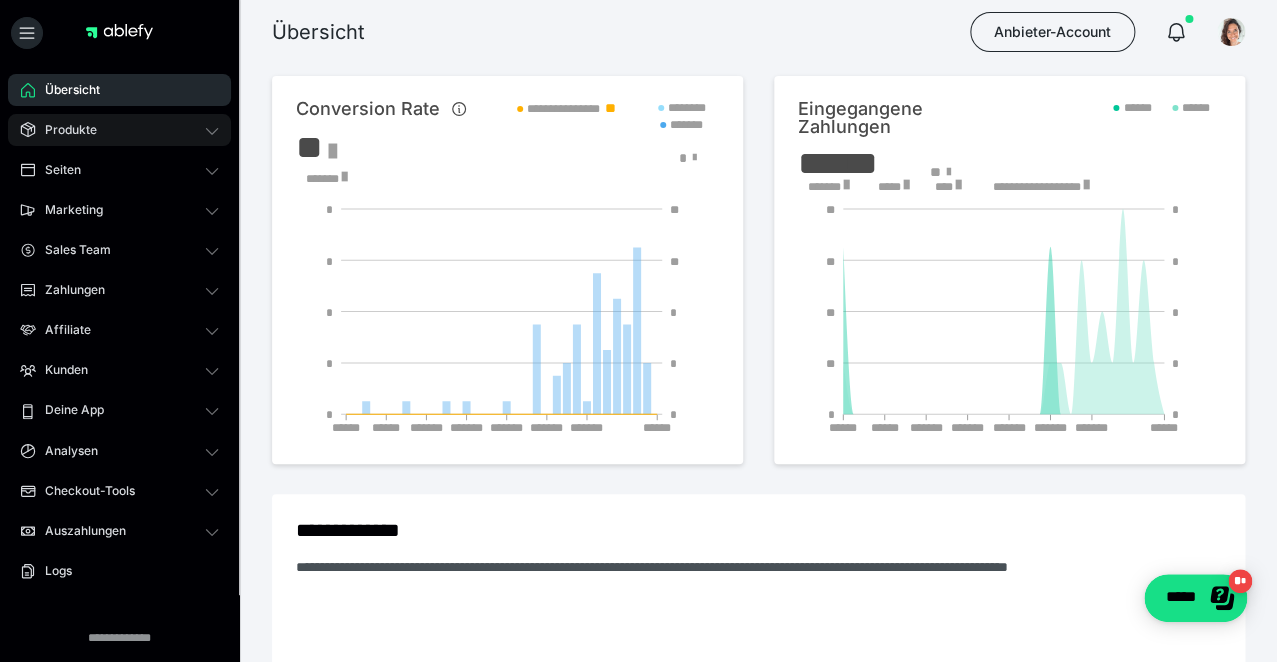 click on "Produkte" at bounding box center [64, 130] 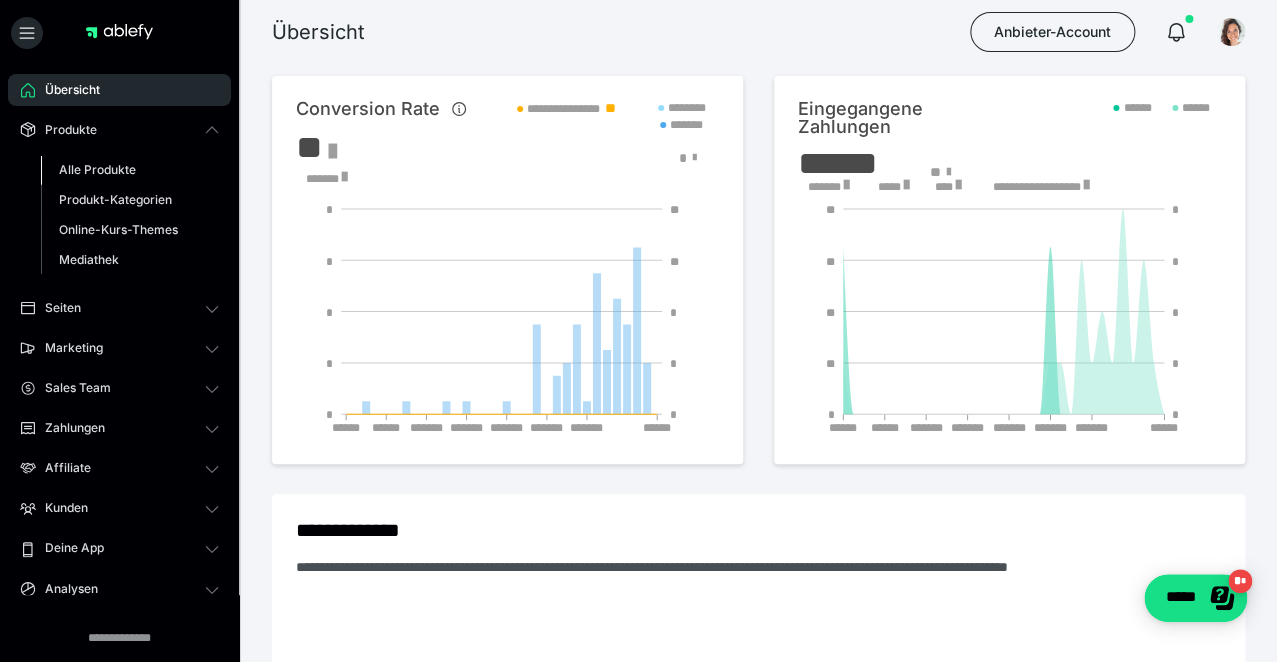 click on "Alle Produkte" at bounding box center [97, 169] 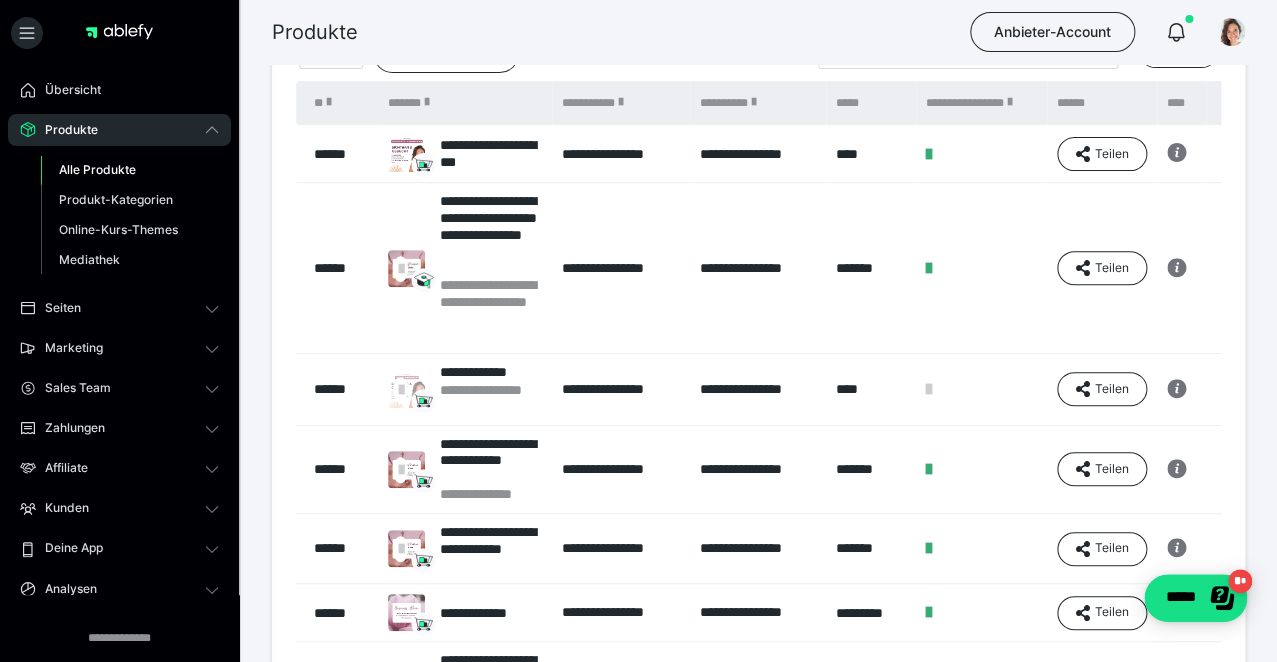 scroll, scrollTop: 145, scrollLeft: 0, axis: vertical 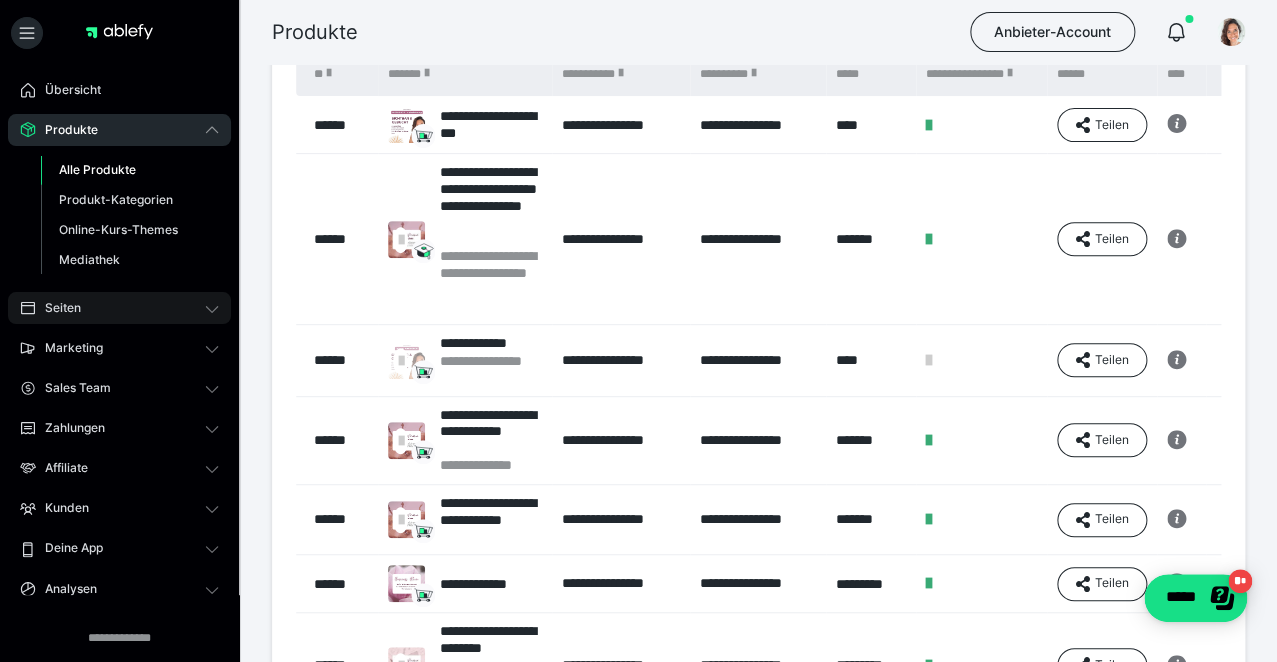 click on "Seiten" at bounding box center [119, 308] 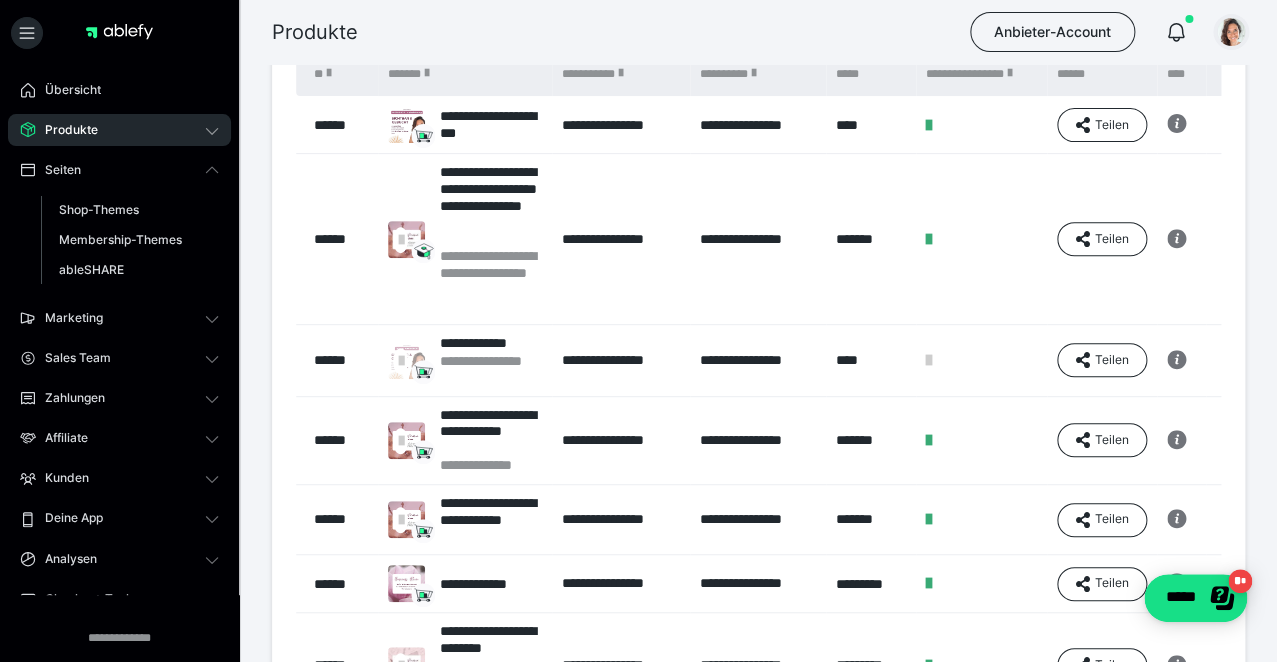 click at bounding box center [1231, 32] 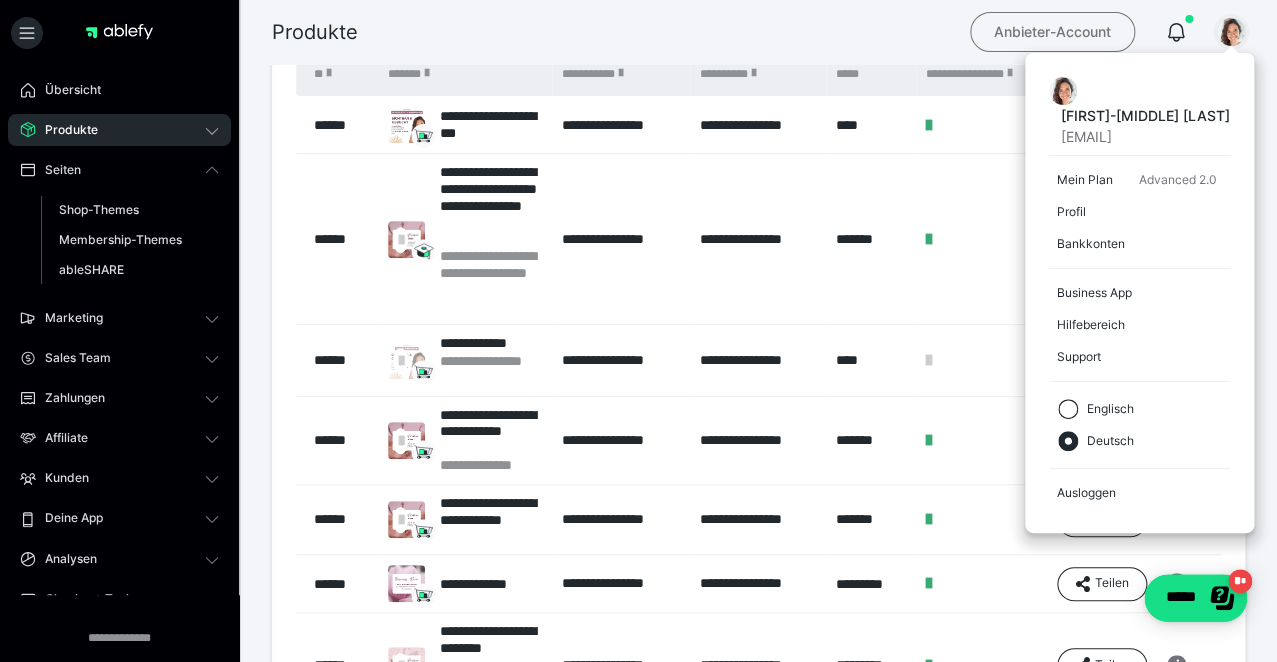 click on "Anbieter-Account" at bounding box center (1052, 32) 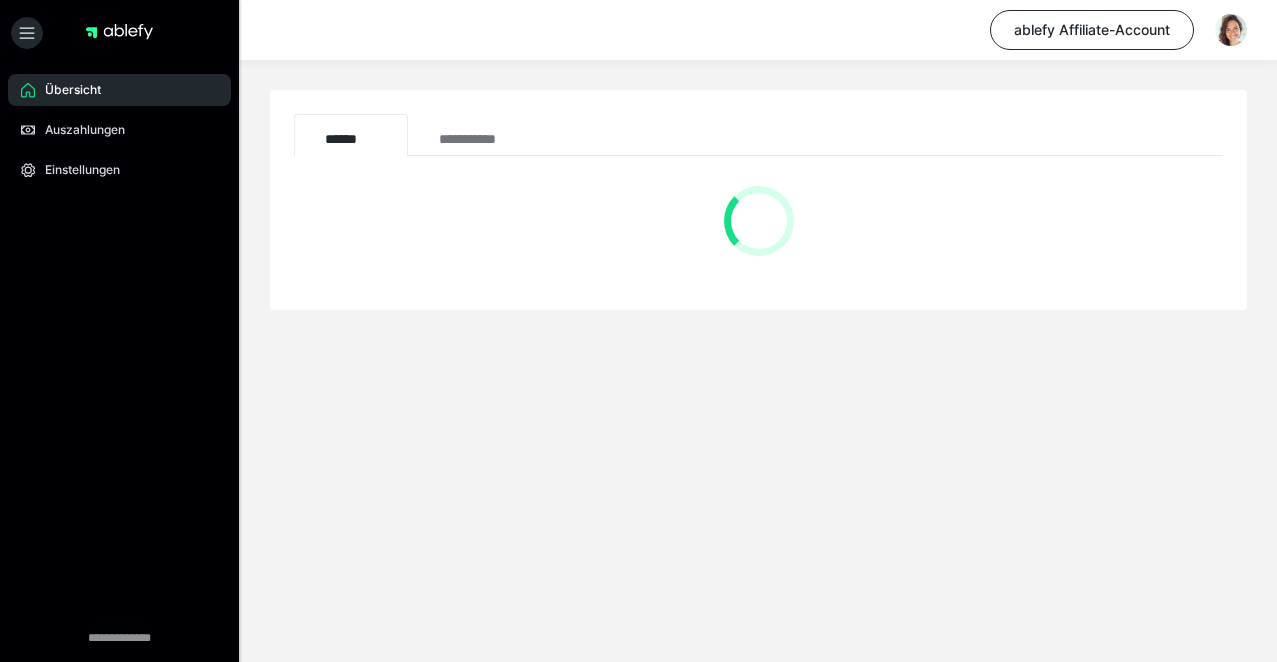 scroll, scrollTop: 0, scrollLeft: 0, axis: both 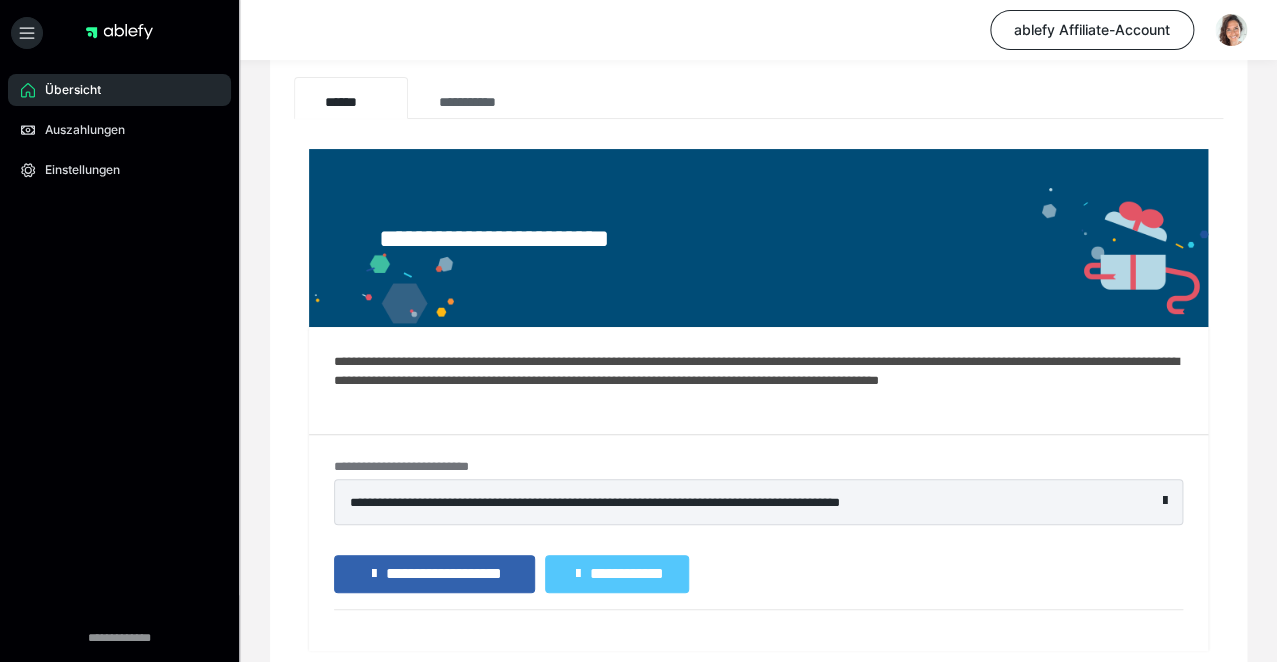 click on "**********" at bounding box center (474, 98) 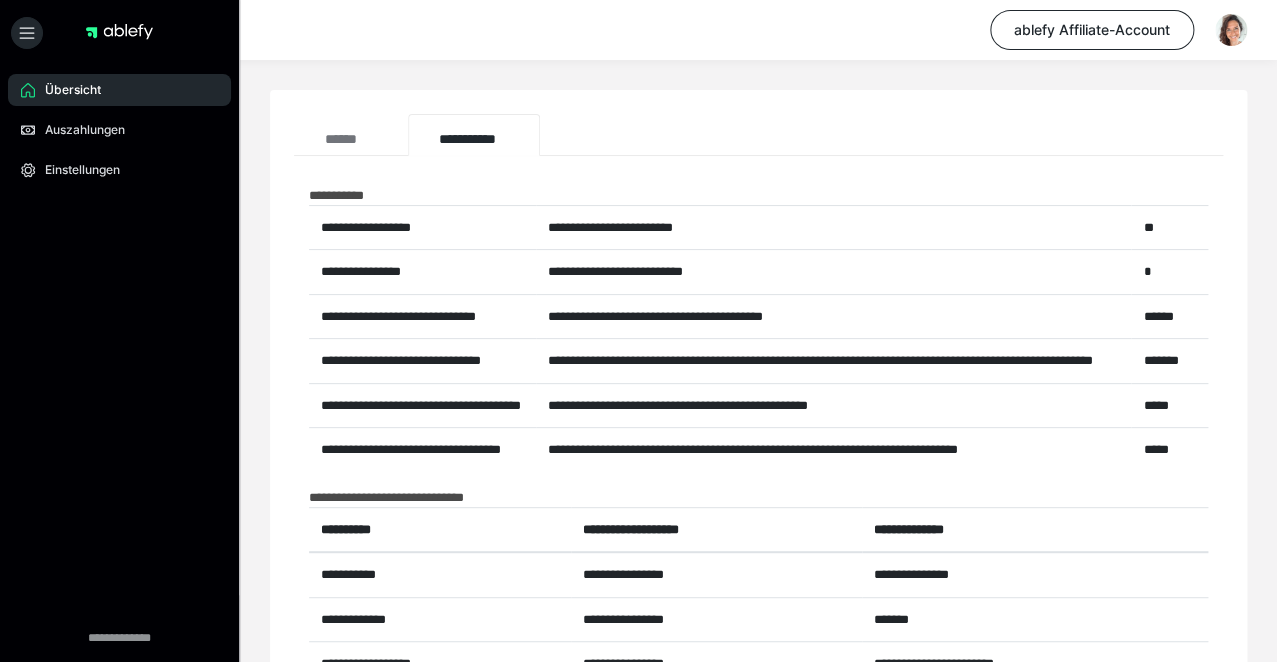 scroll, scrollTop: 0, scrollLeft: 0, axis: both 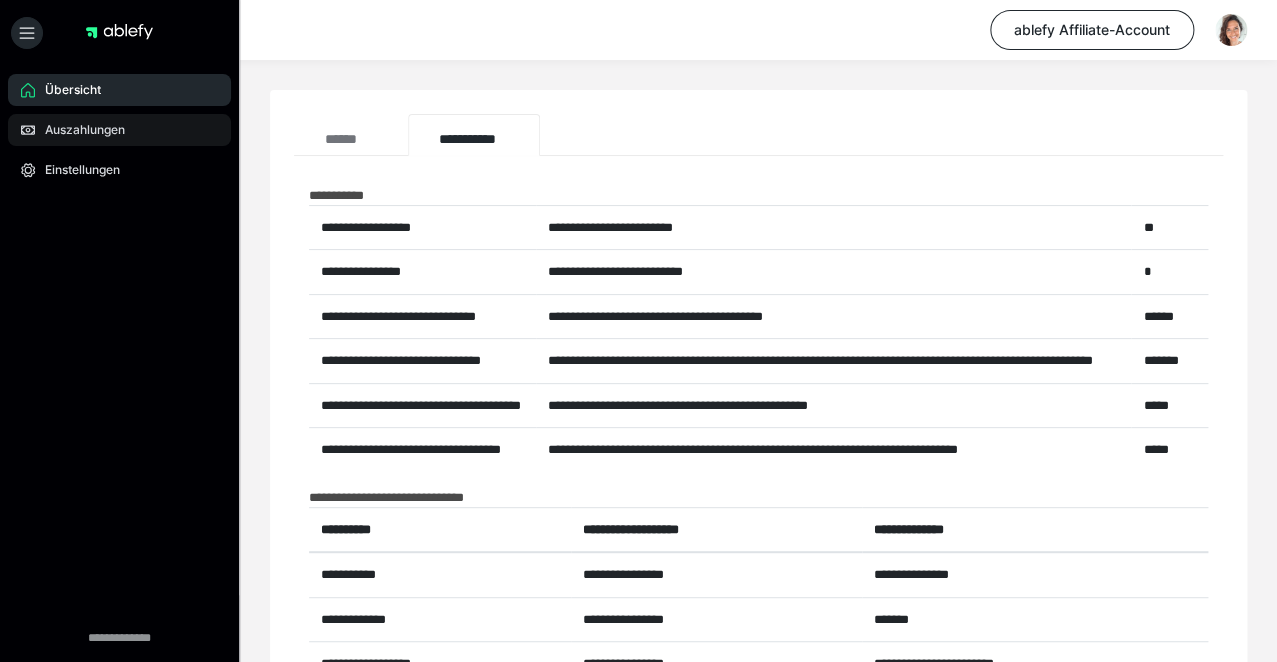 click on "Auszahlungen" at bounding box center [78, 130] 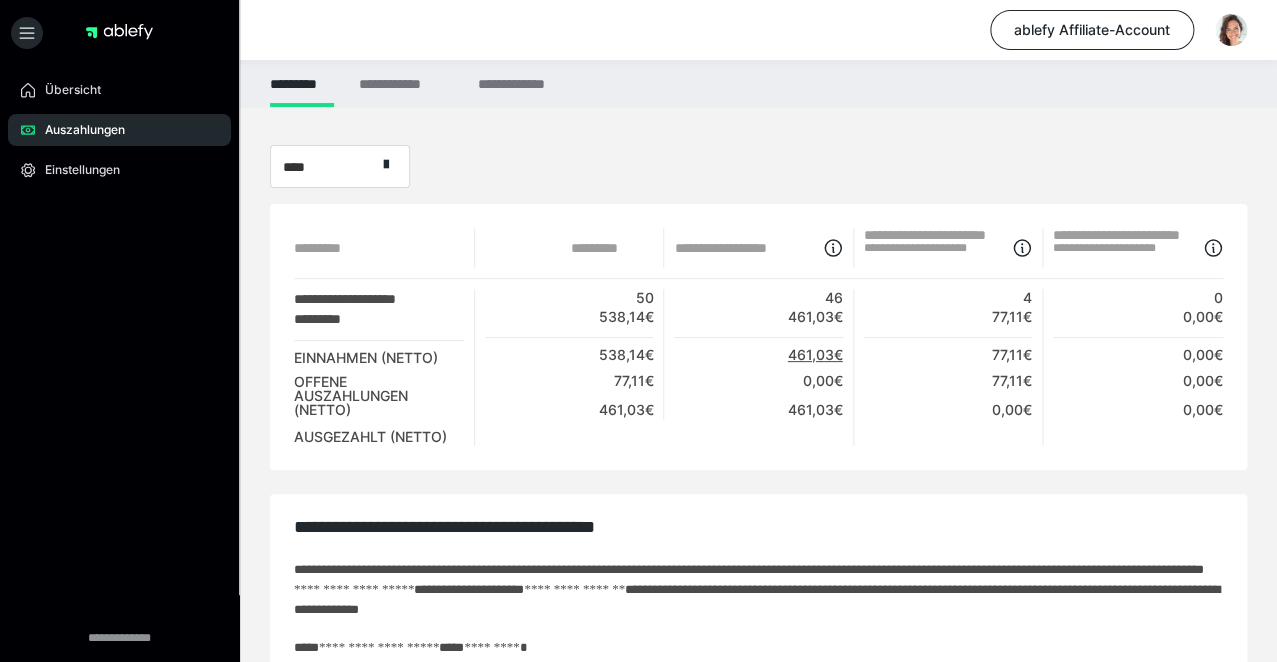 scroll, scrollTop: 0, scrollLeft: 0, axis: both 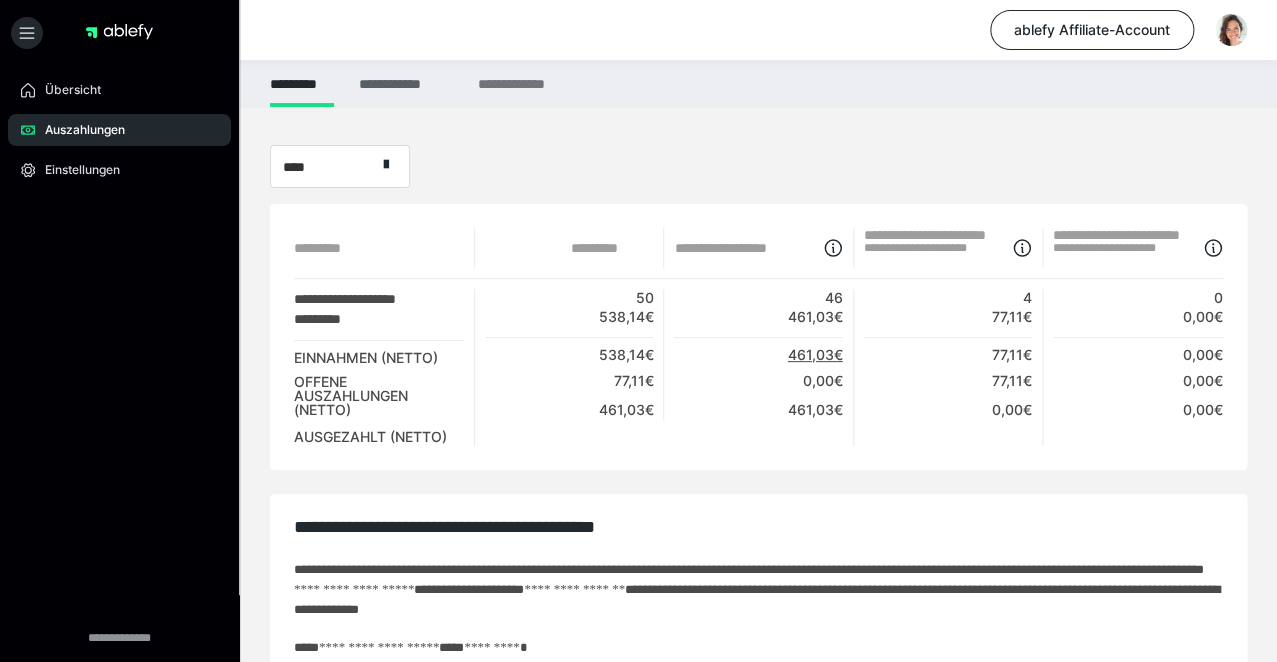 click on "**********" at bounding box center [405, 83] 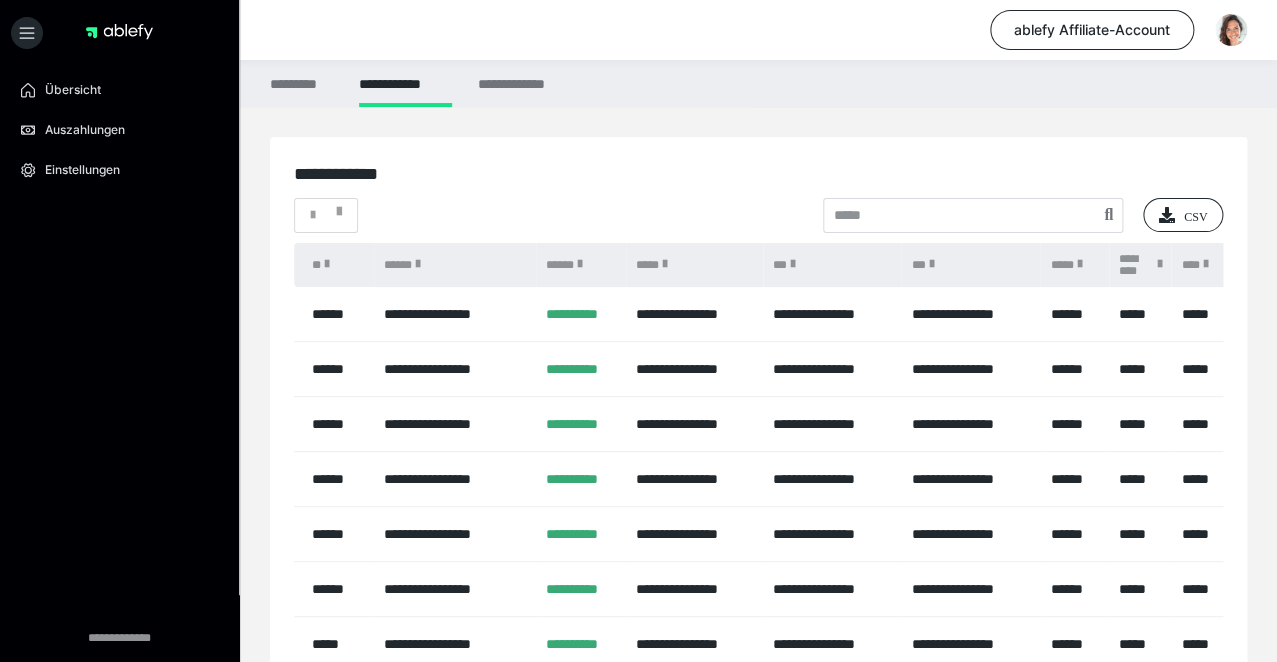 scroll, scrollTop: 0, scrollLeft: 0, axis: both 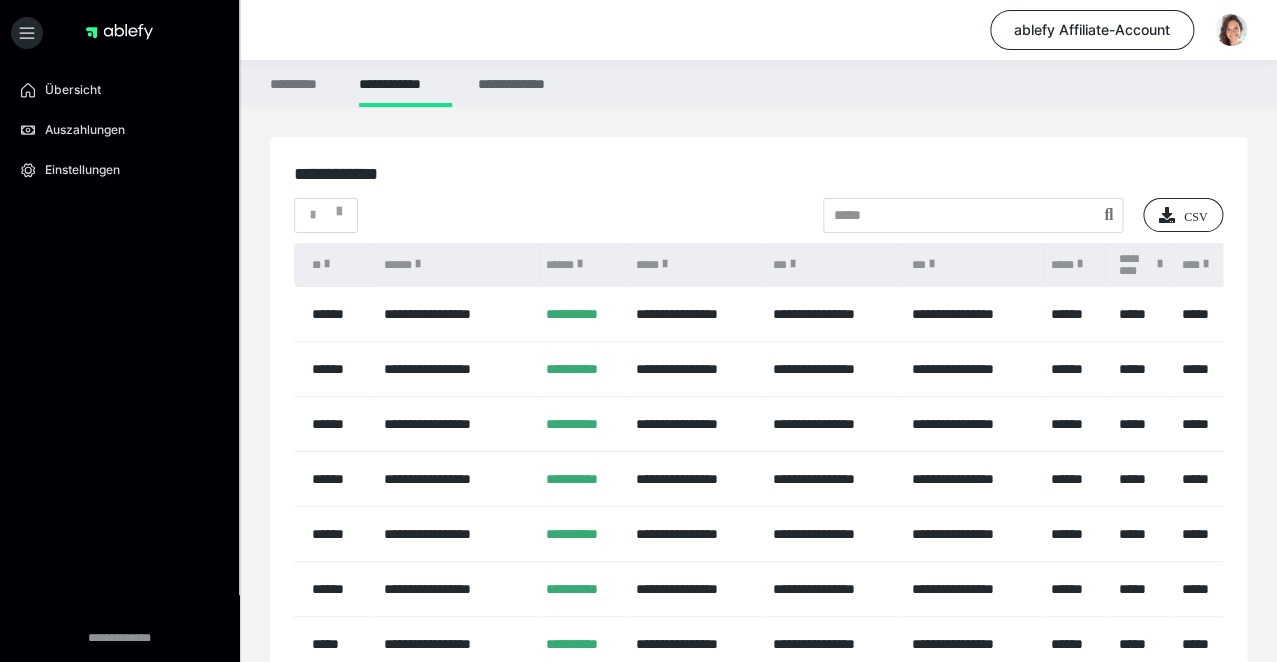 click on "**********" at bounding box center (521, 83) 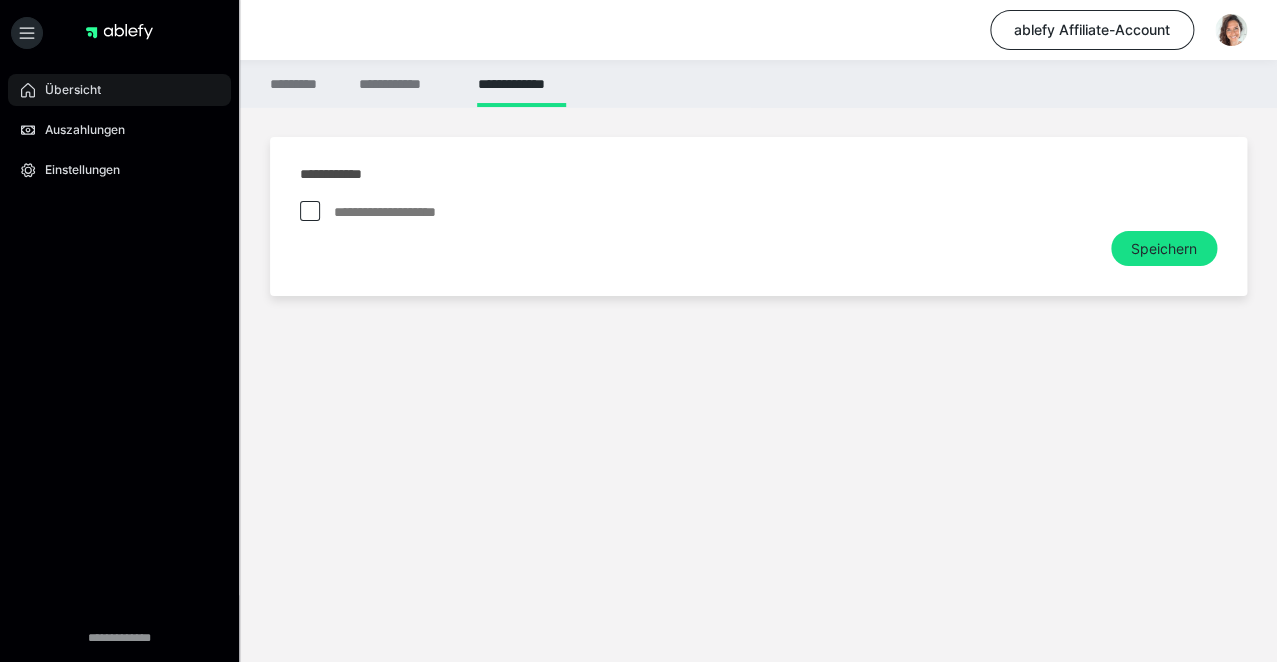 click on "Übersicht" at bounding box center (66, 90) 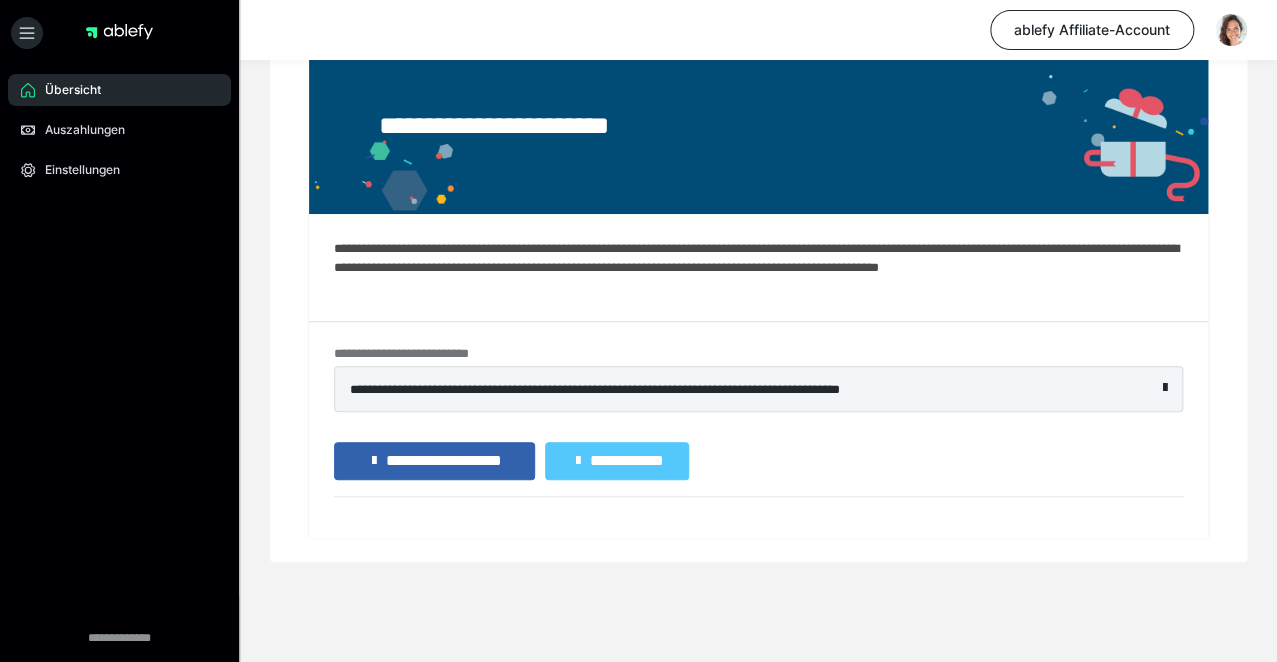 scroll, scrollTop: 149, scrollLeft: 0, axis: vertical 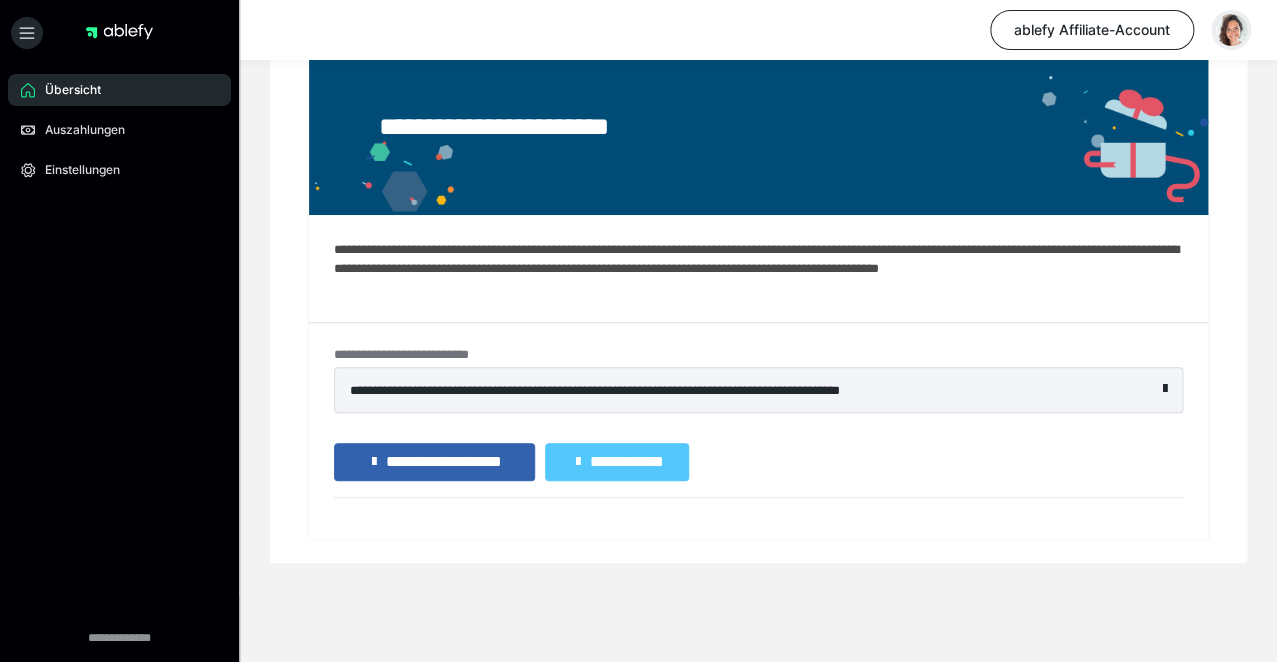 click at bounding box center [1231, 30] 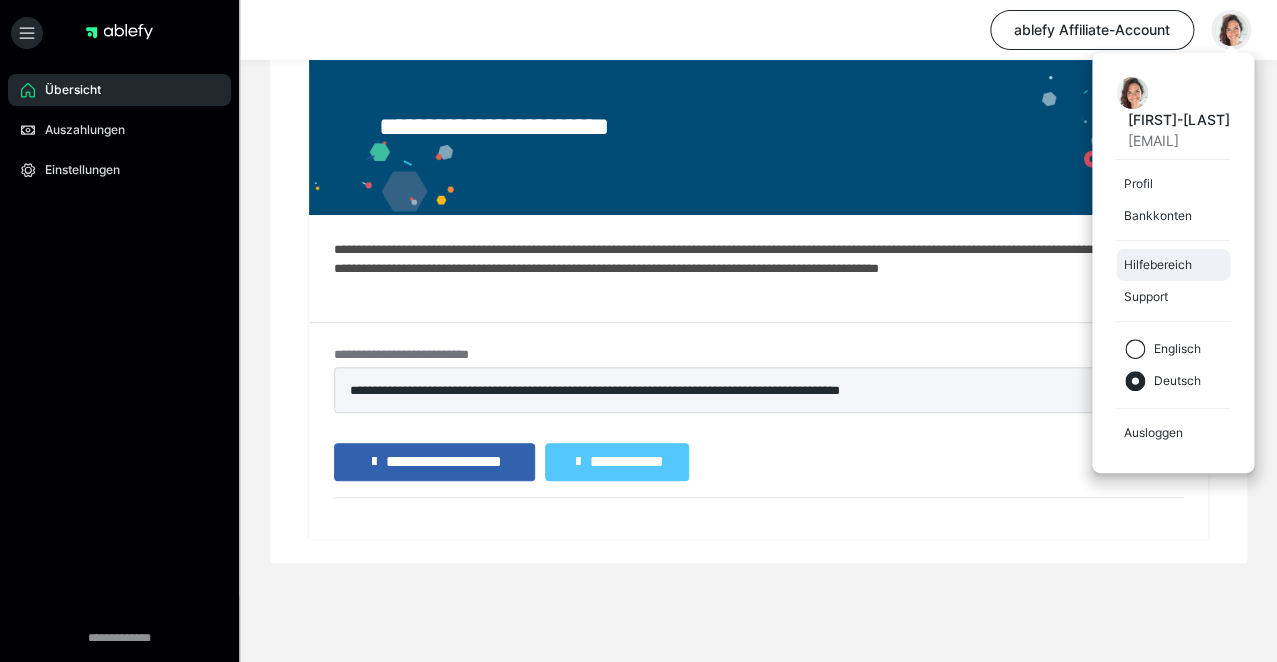 click on "Hilfebereich" at bounding box center [1173, 265] 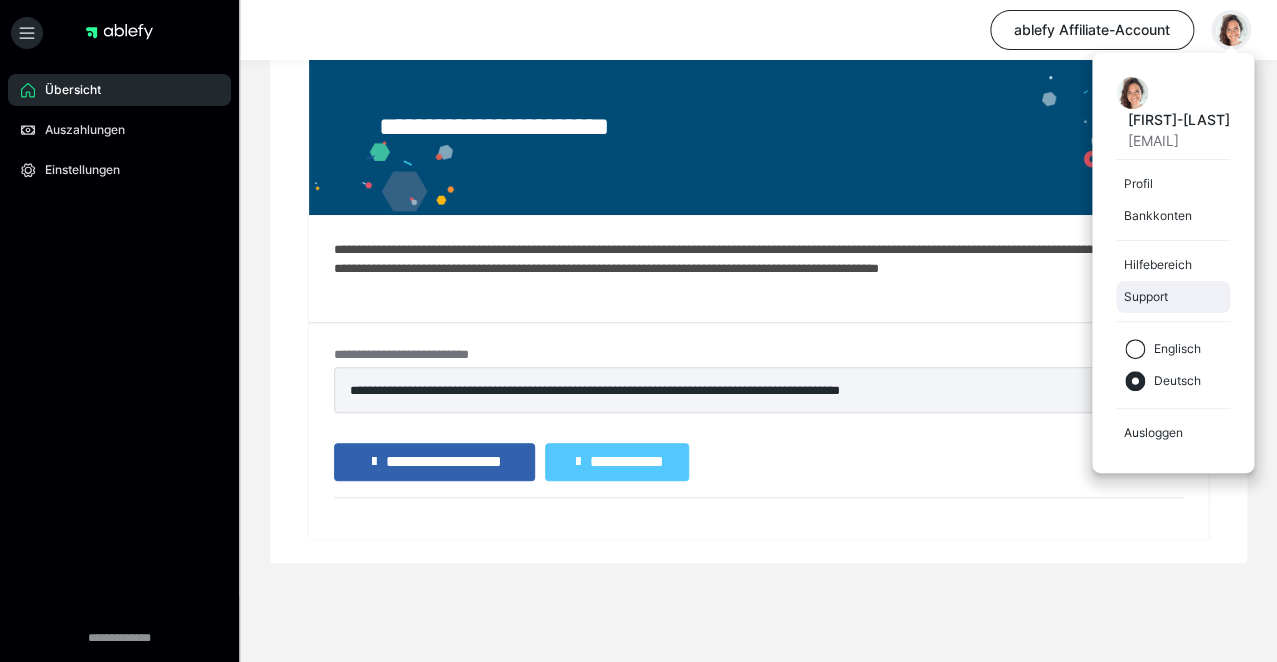click on "Support" at bounding box center [1173, 297] 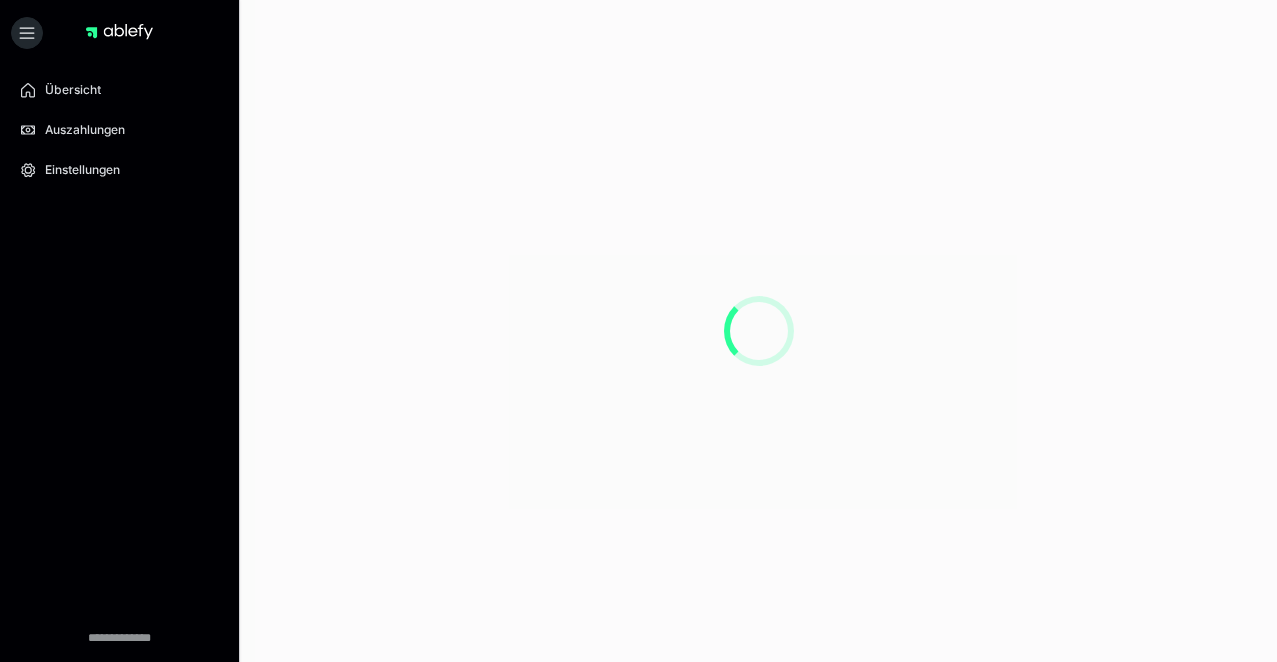 scroll, scrollTop: 0, scrollLeft: 0, axis: both 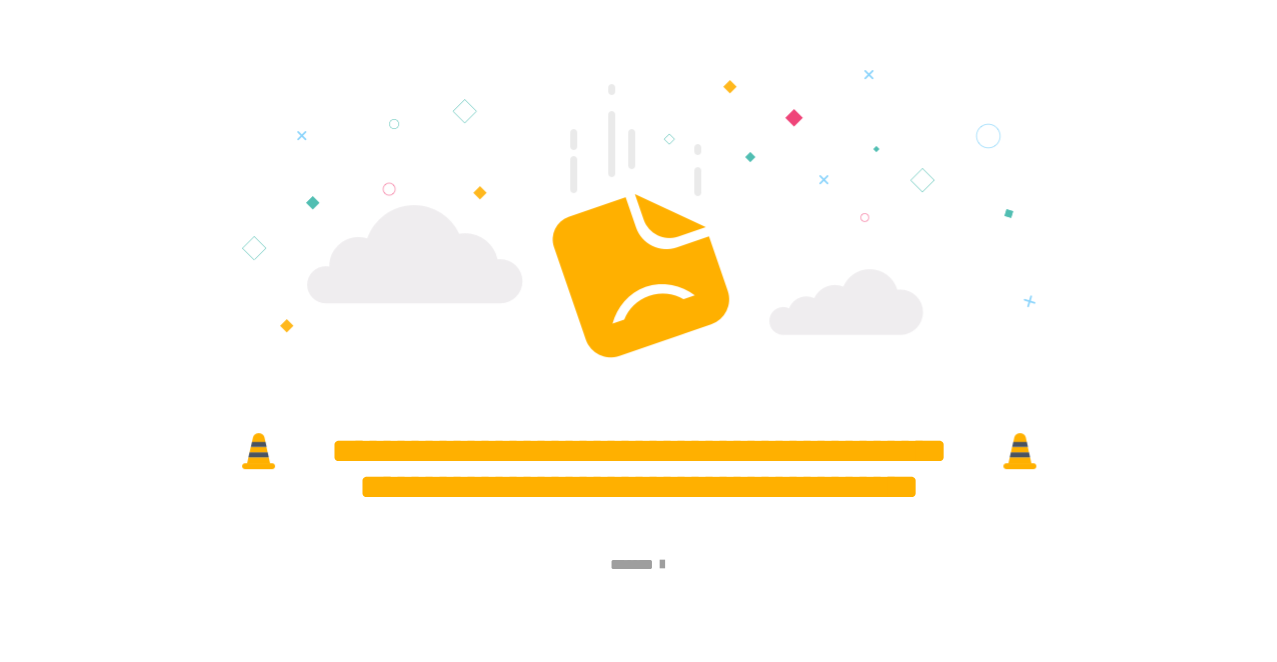 click on "*******" at bounding box center (638, 578) 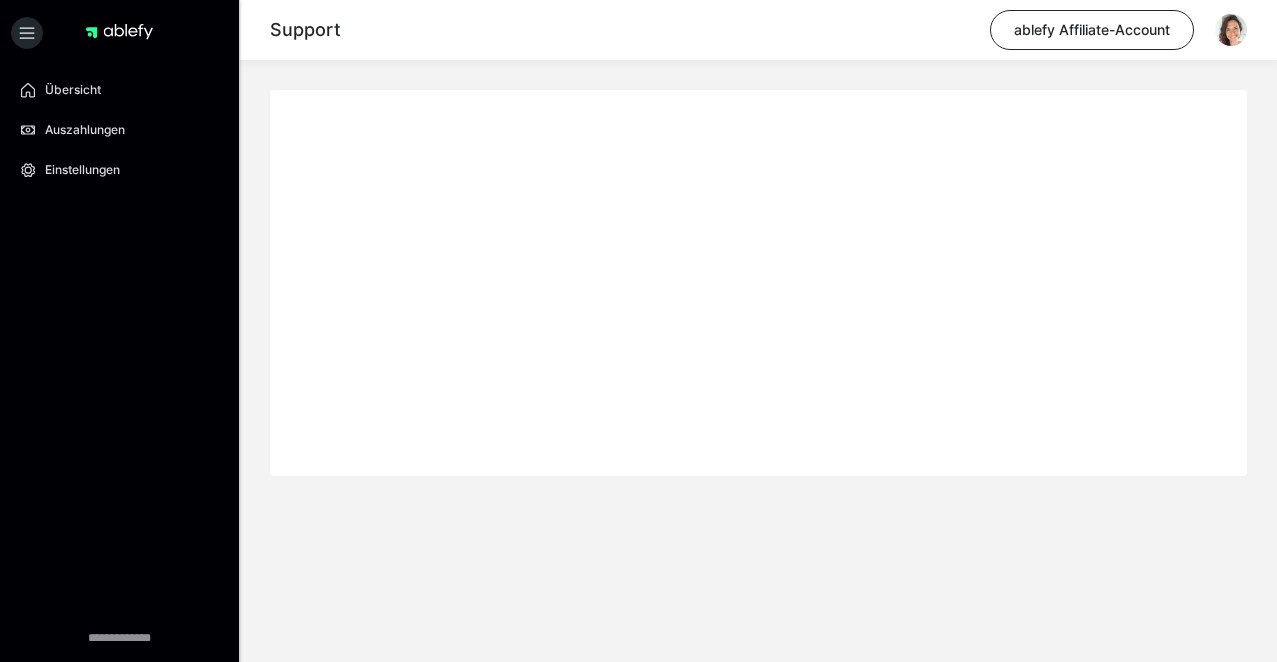 scroll, scrollTop: 0, scrollLeft: 0, axis: both 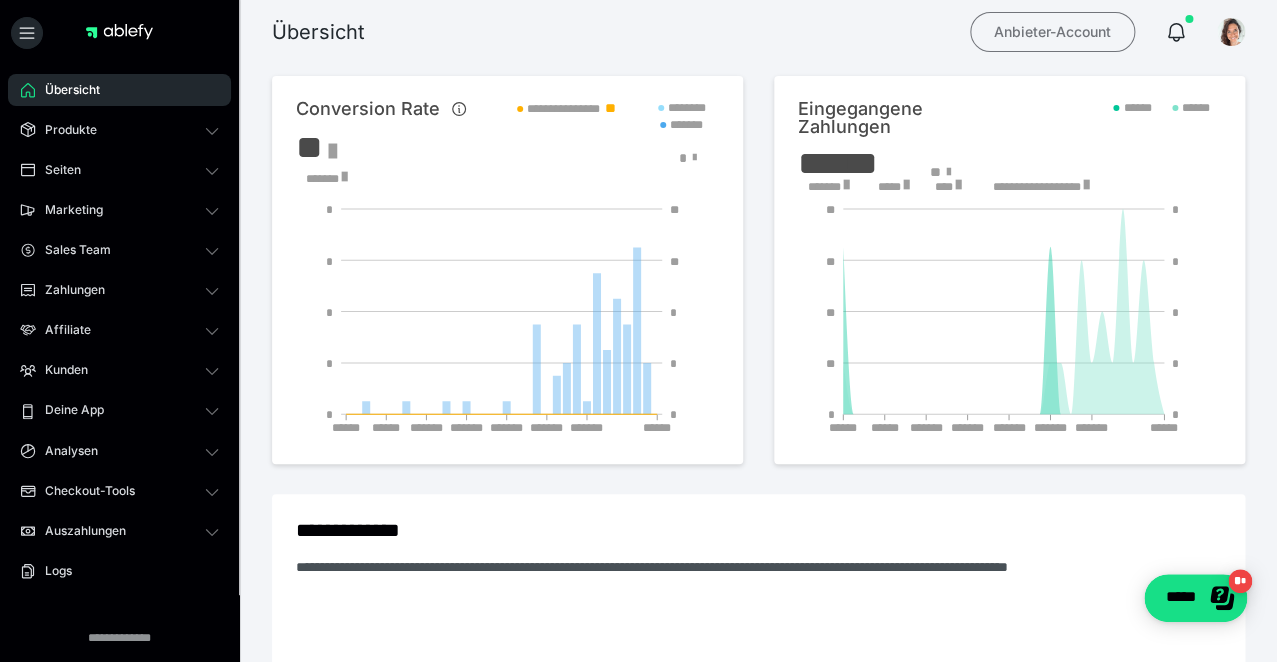 click on "Anbieter-Account" at bounding box center [1052, 32] 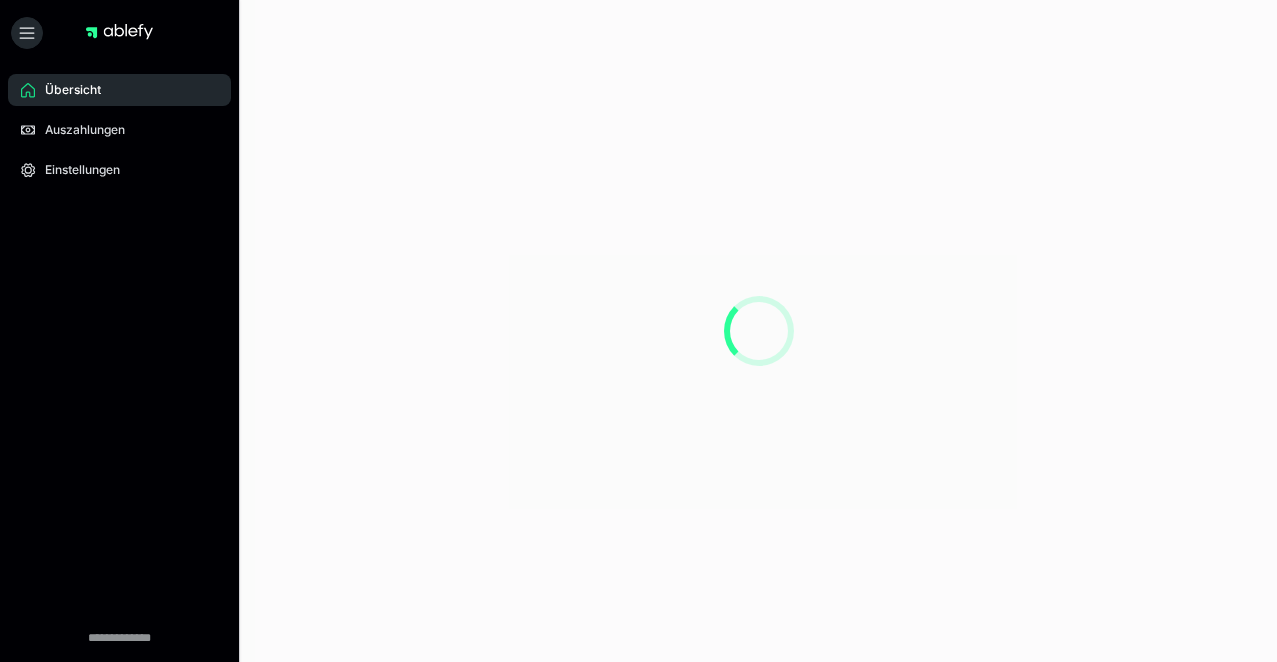 scroll, scrollTop: 0, scrollLeft: 0, axis: both 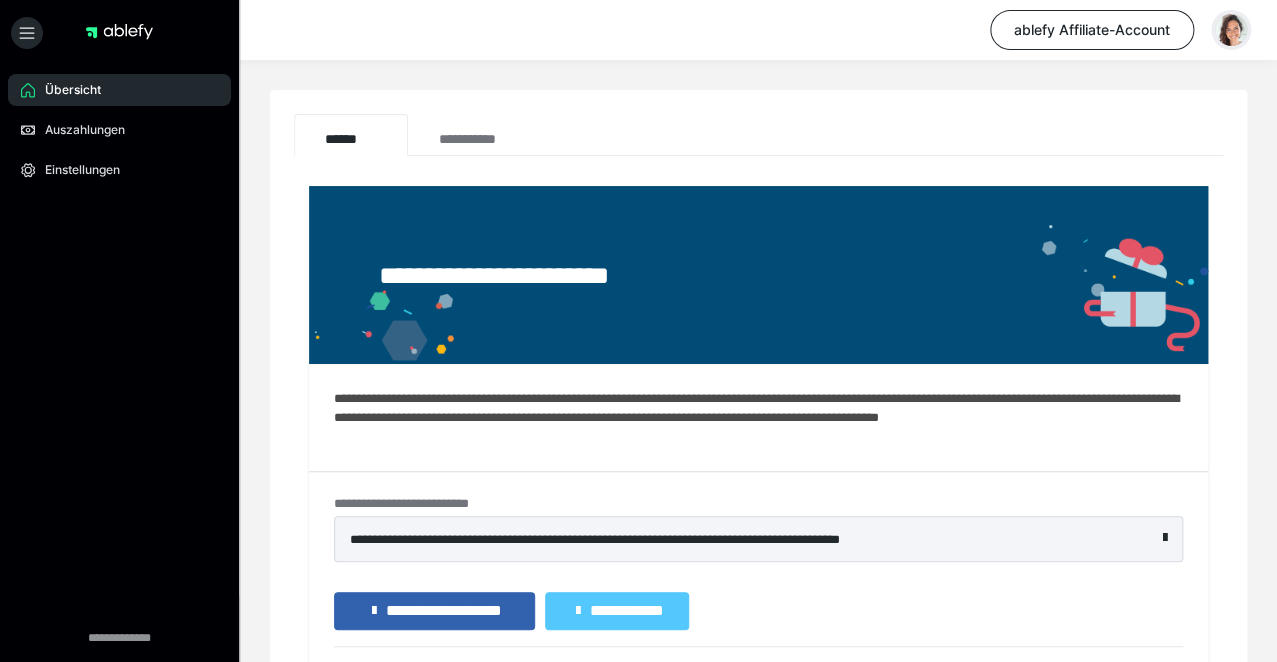 click at bounding box center [1231, 30] 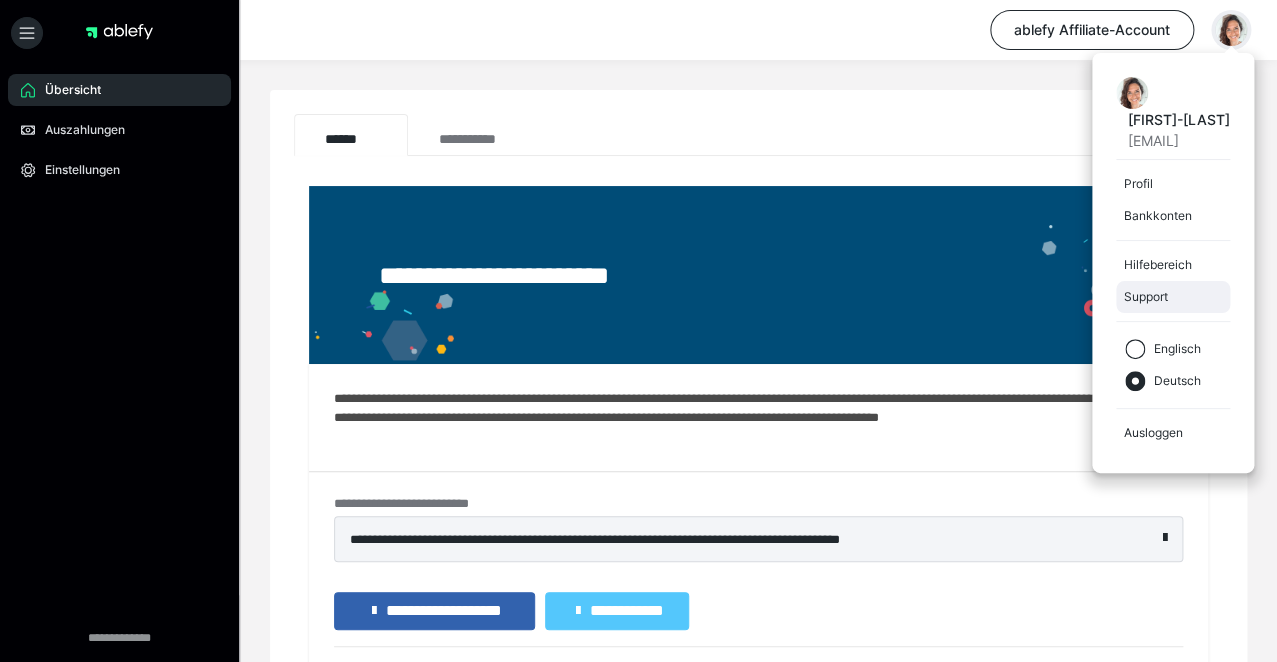 click on "Support" at bounding box center (1173, 297) 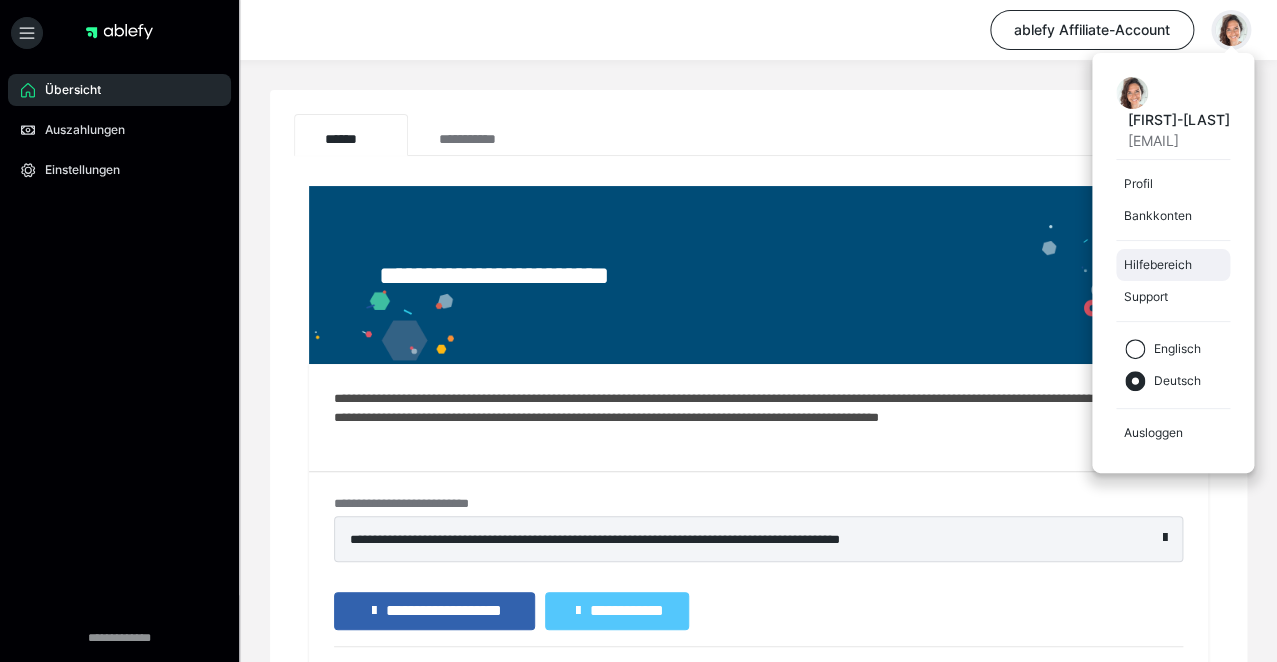 click on "Hilfebereich" at bounding box center [1173, 265] 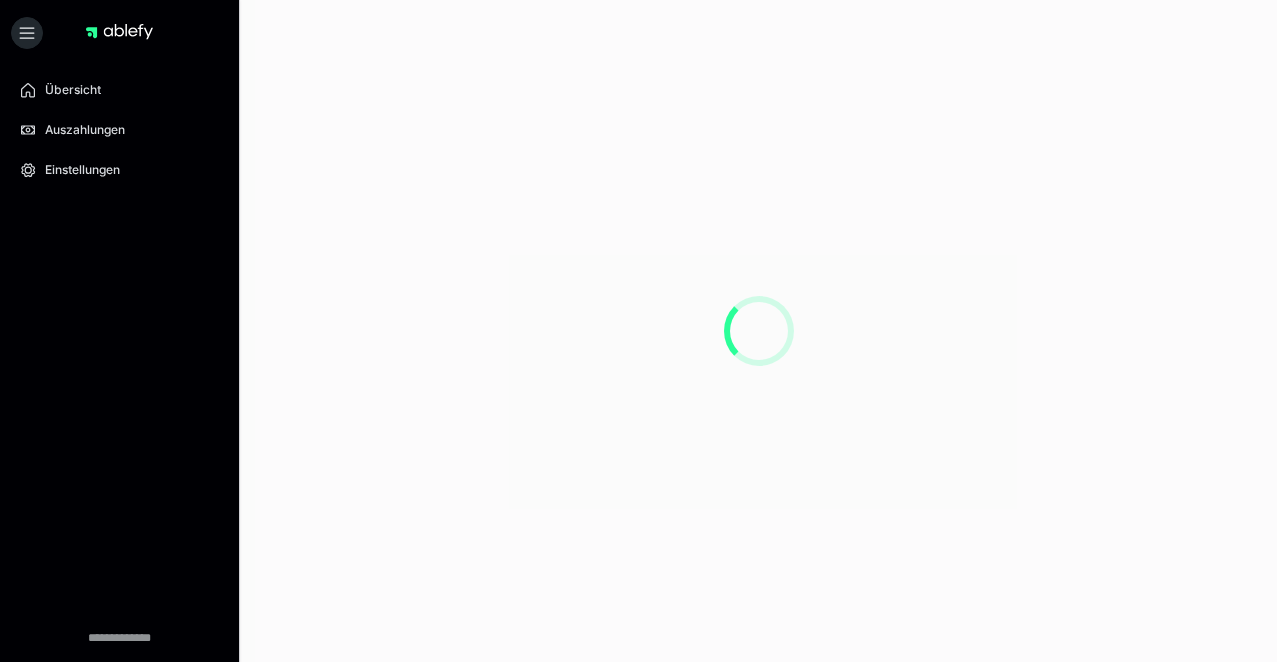 scroll, scrollTop: 0, scrollLeft: 0, axis: both 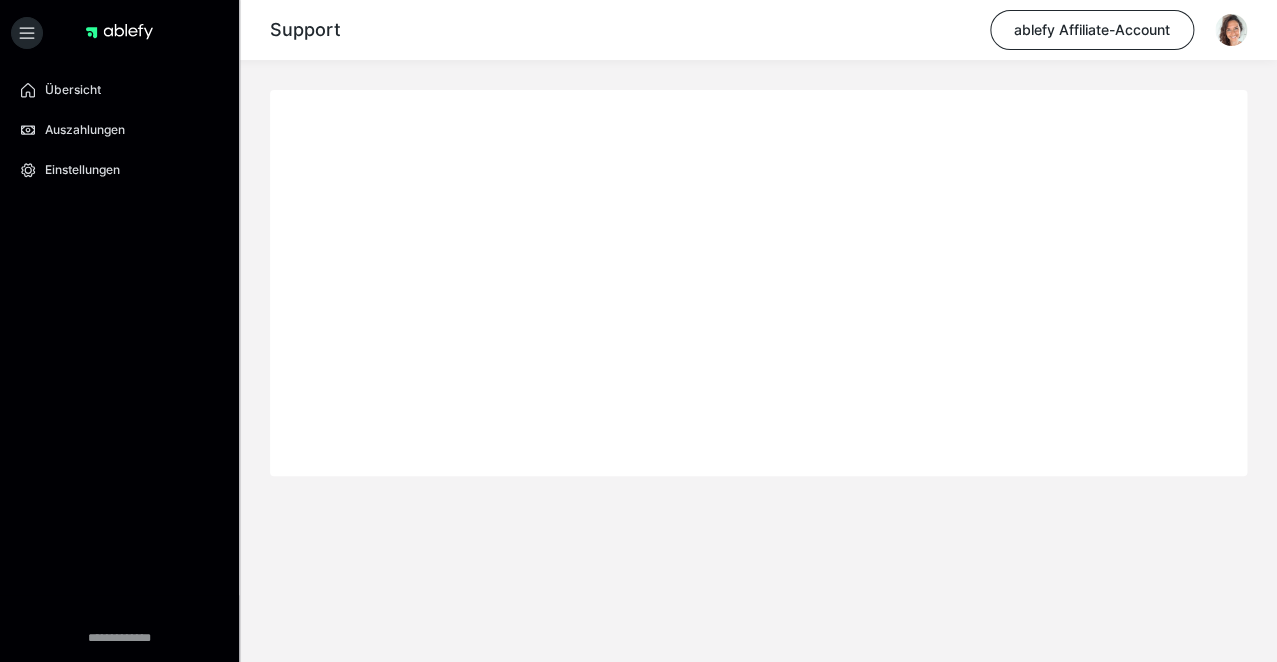 click on "Support ablefy Affiliate-Account" at bounding box center (638, 30) 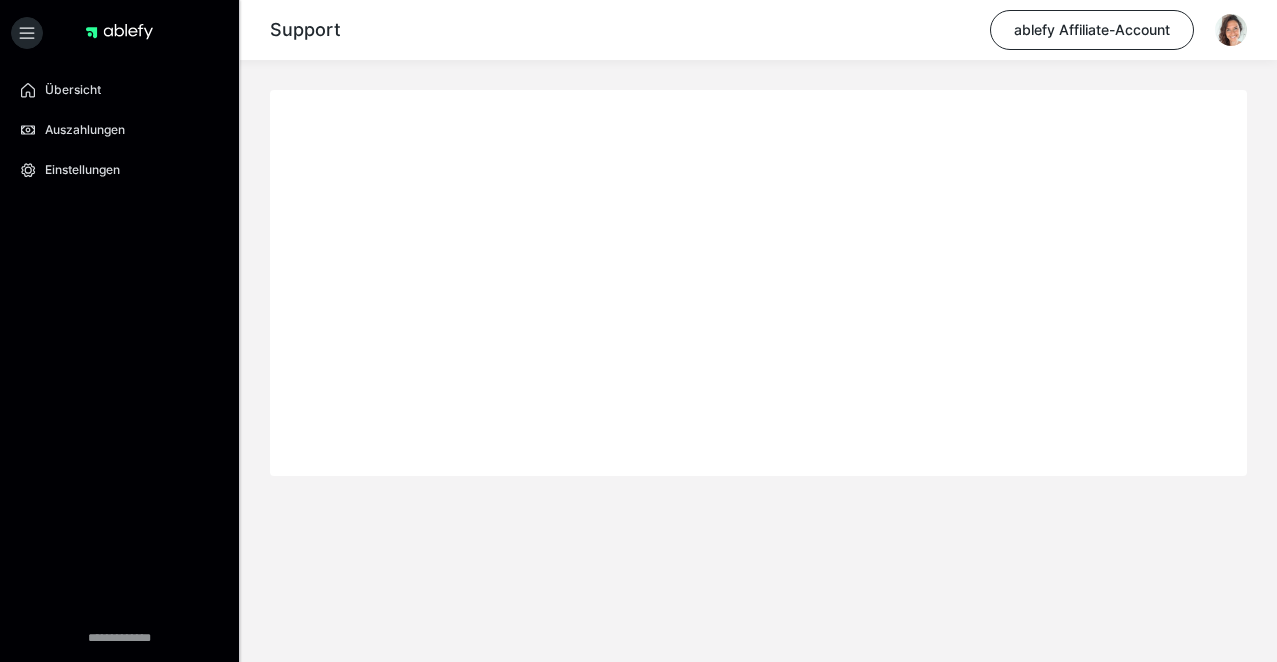 scroll, scrollTop: 0, scrollLeft: 0, axis: both 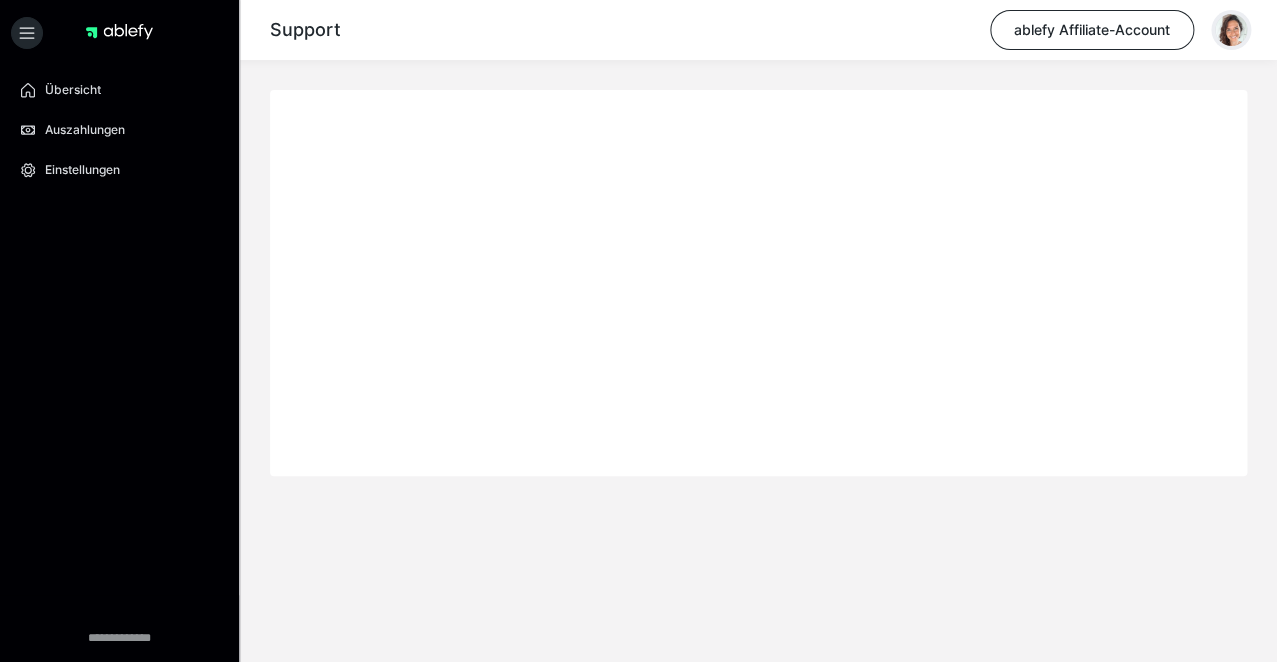click at bounding box center [1231, 30] 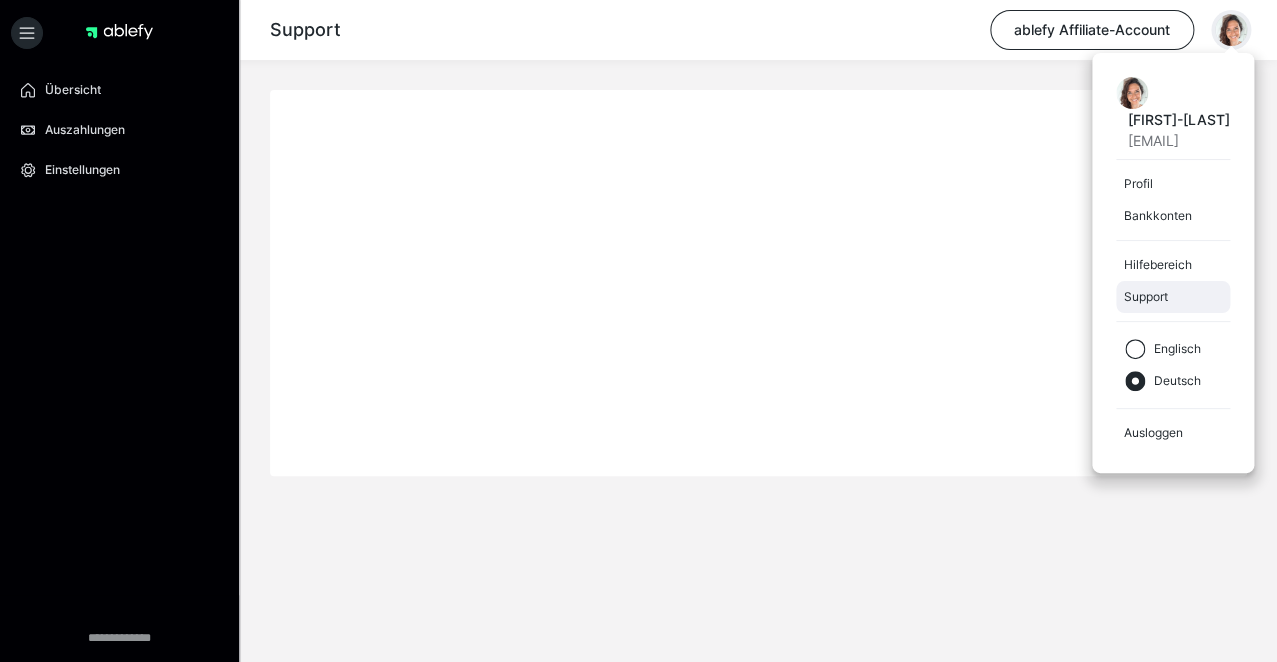 click on "Support" at bounding box center [1173, 297] 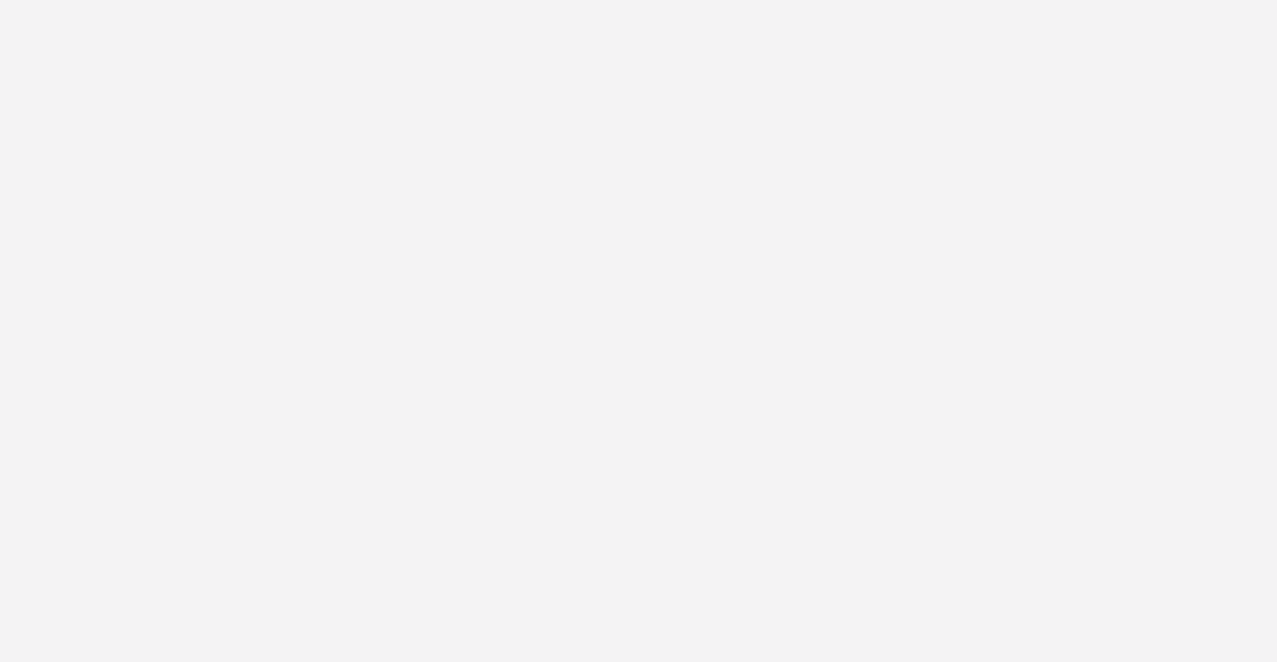 scroll, scrollTop: 0, scrollLeft: 0, axis: both 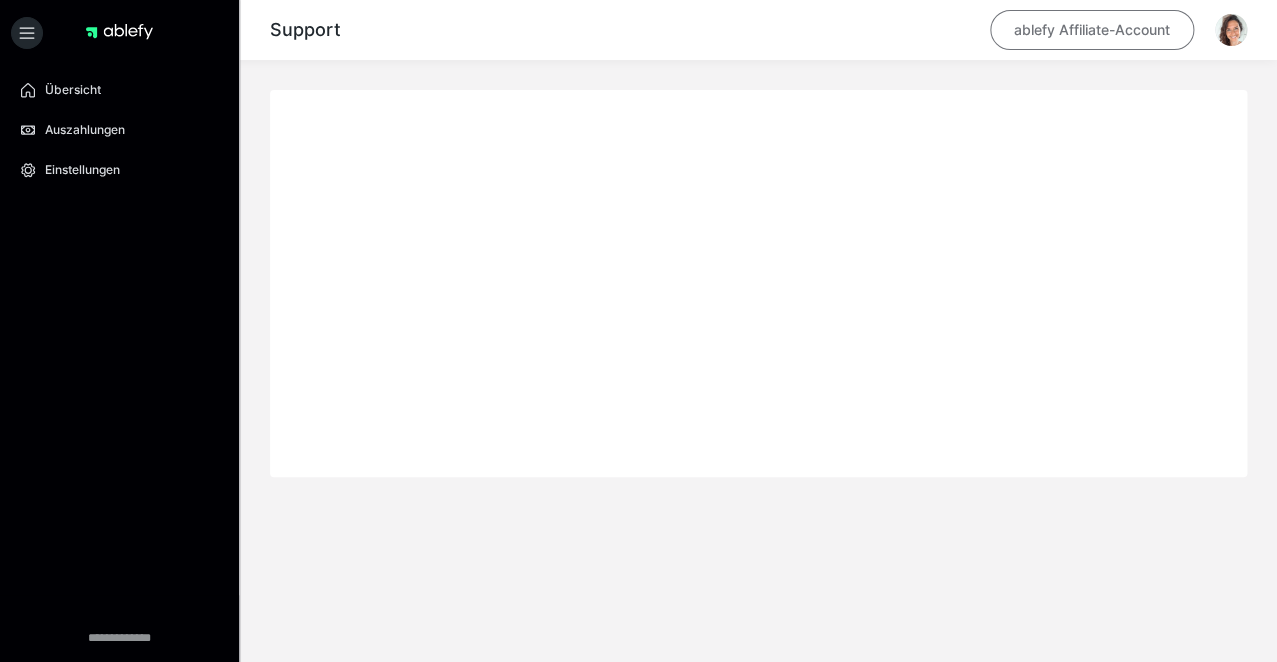 click on "ablefy Affiliate-Account" at bounding box center [1092, 30] 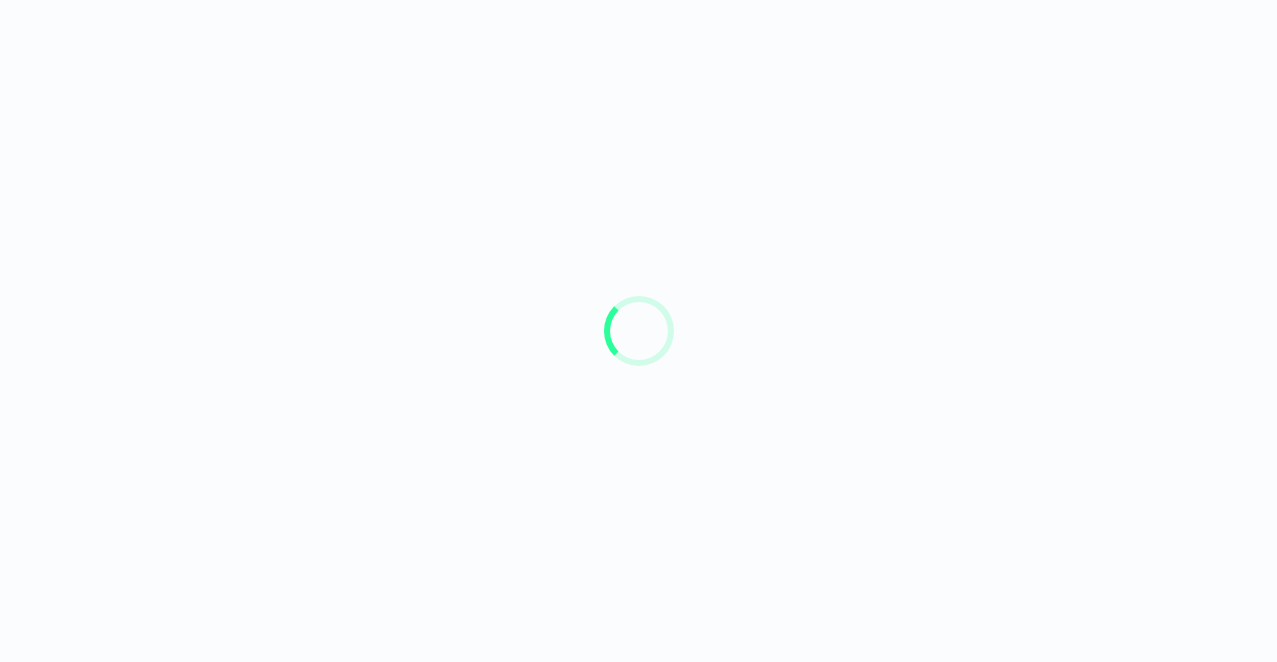 scroll, scrollTop: 0, scrollLeft: 0, axis: both 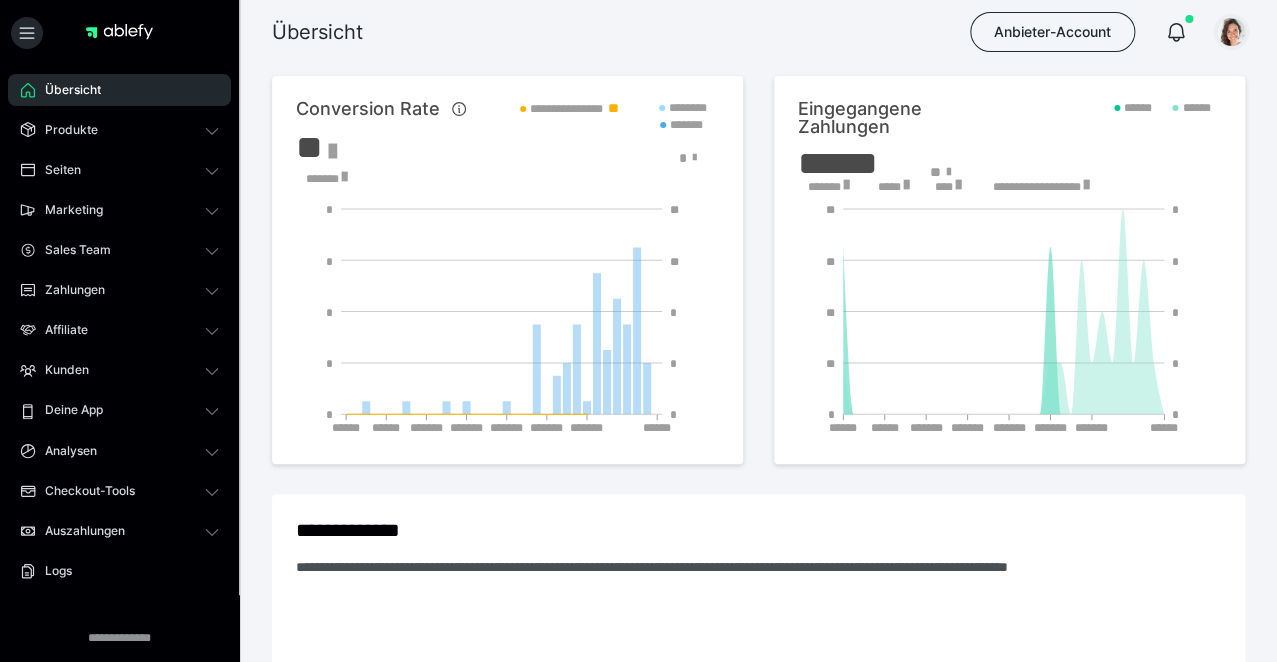 click at bounding box center [1231, 32] 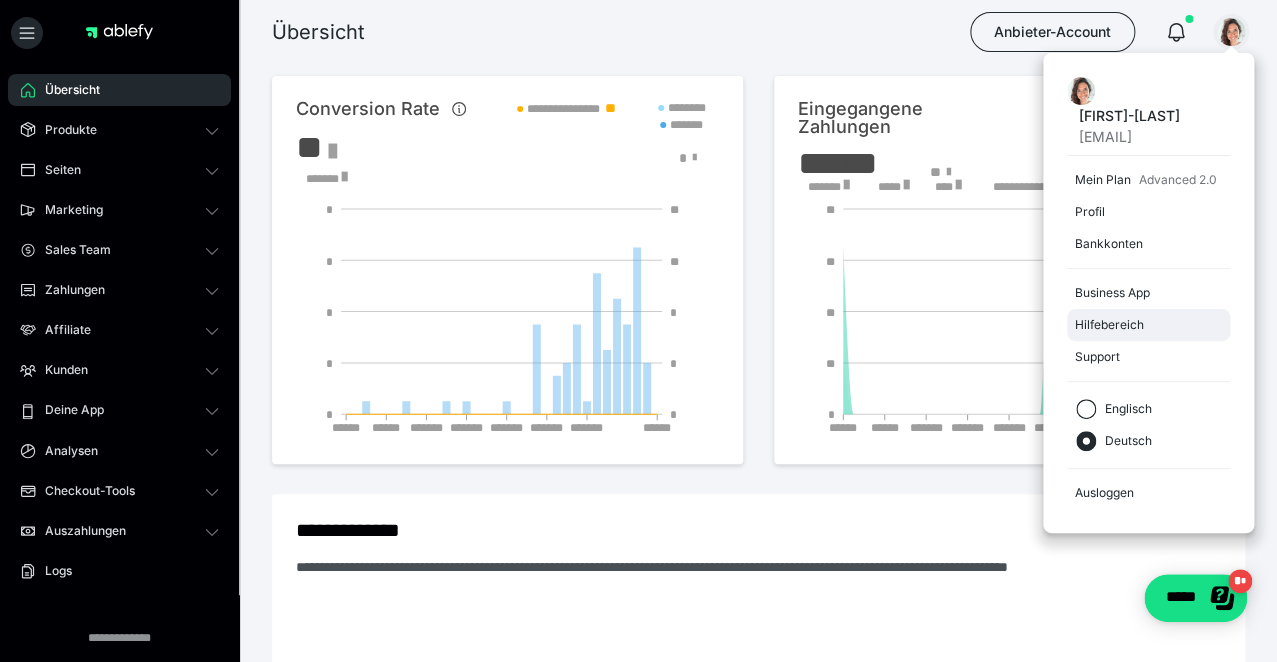 scroll, scrollTop: 0, scrollLeft: 0, axis: both 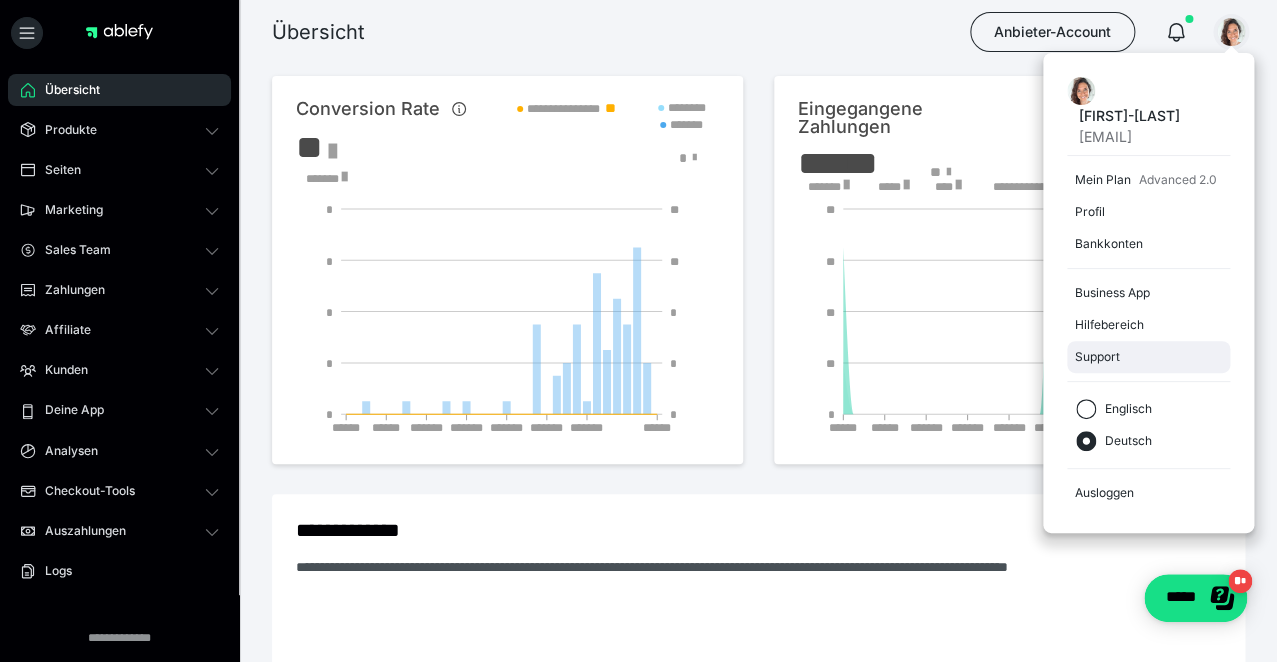 click on "Support" at bounding box center (1148, 357) 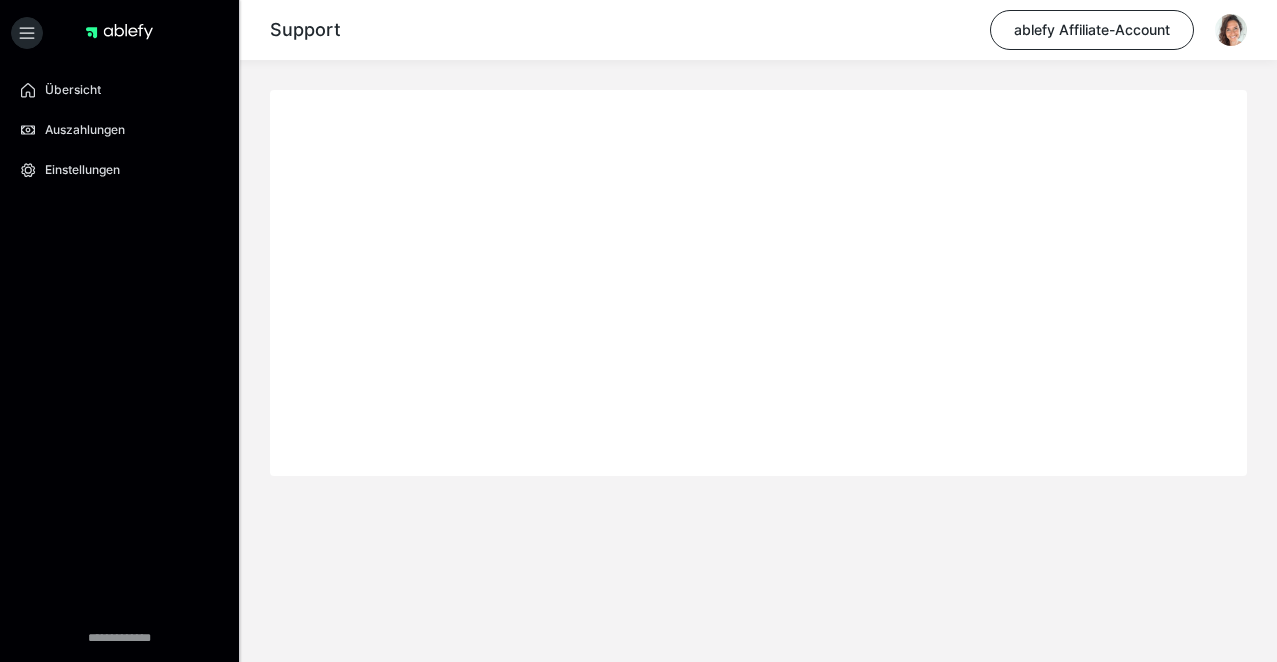scroll, scrollTop: 0, scrollLeft: 0, axis: both 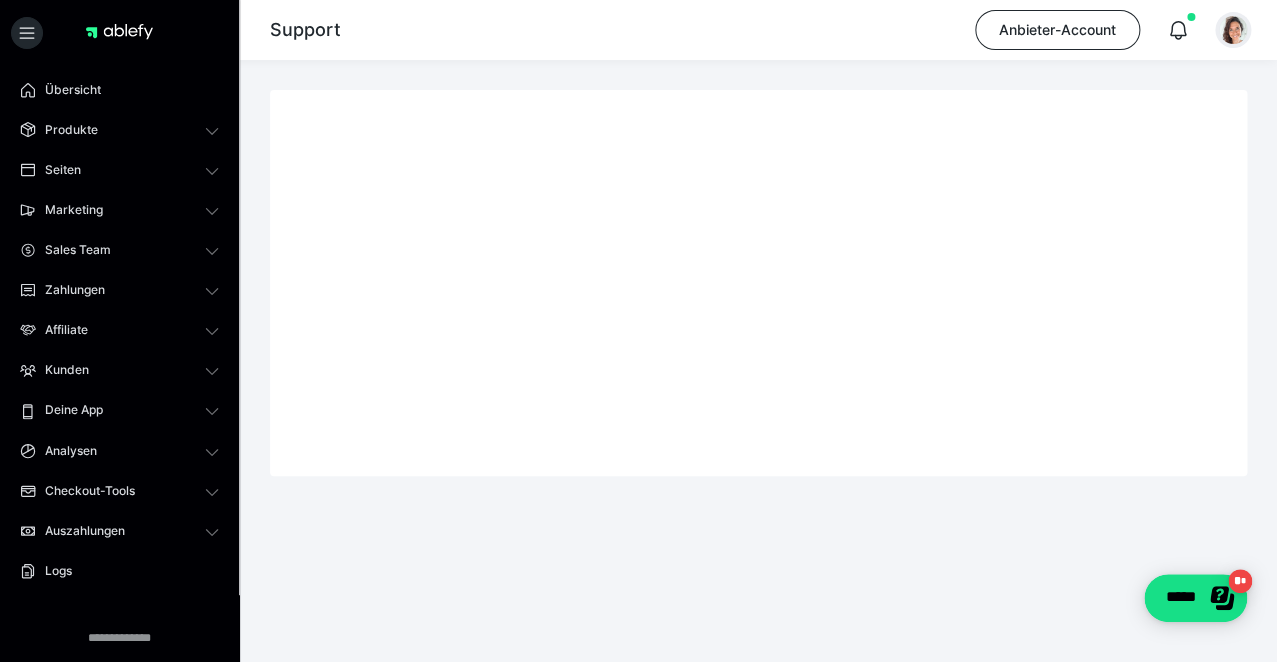 click at bounding box center [1233, 30] 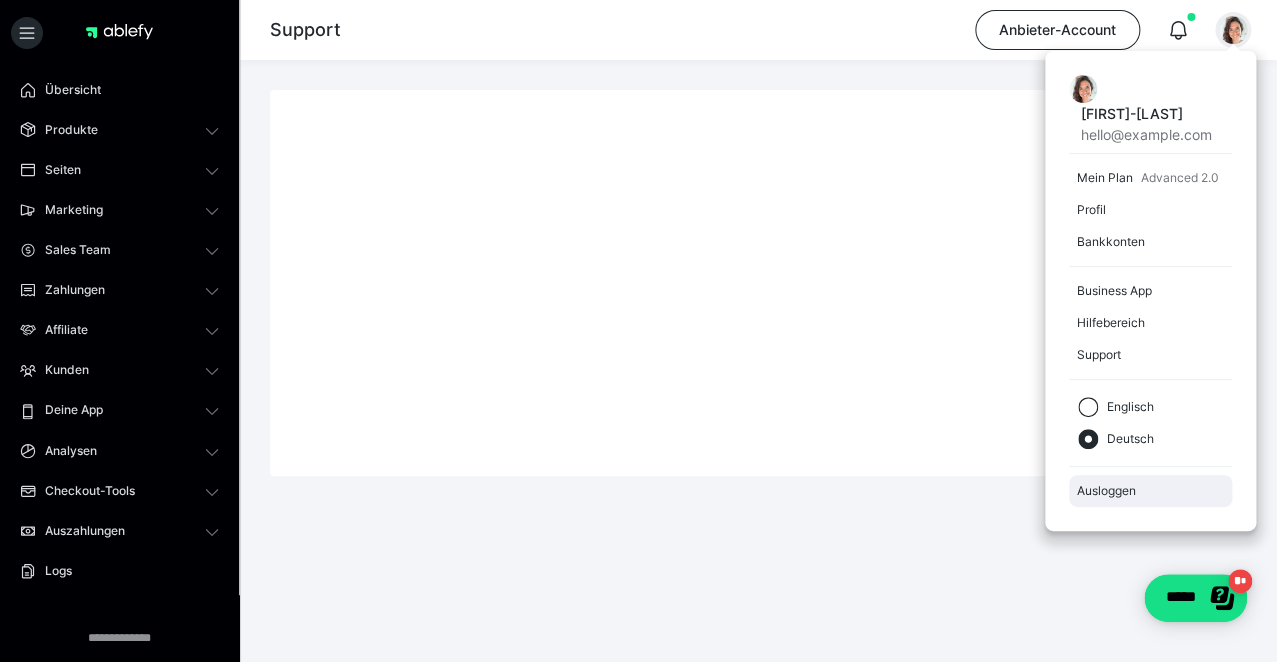 click on "Ausloggen" at bounding box center (1150, 491) 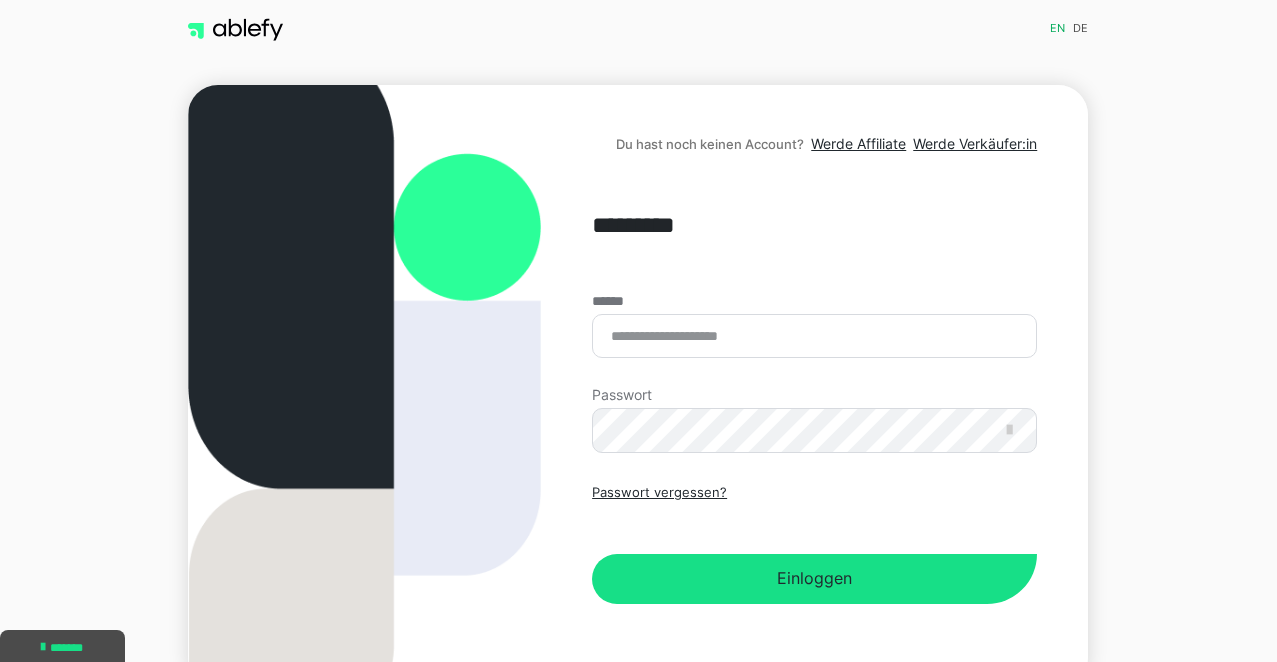 scroll, scrollTop: 0, scrollLeft: 0, axis: both 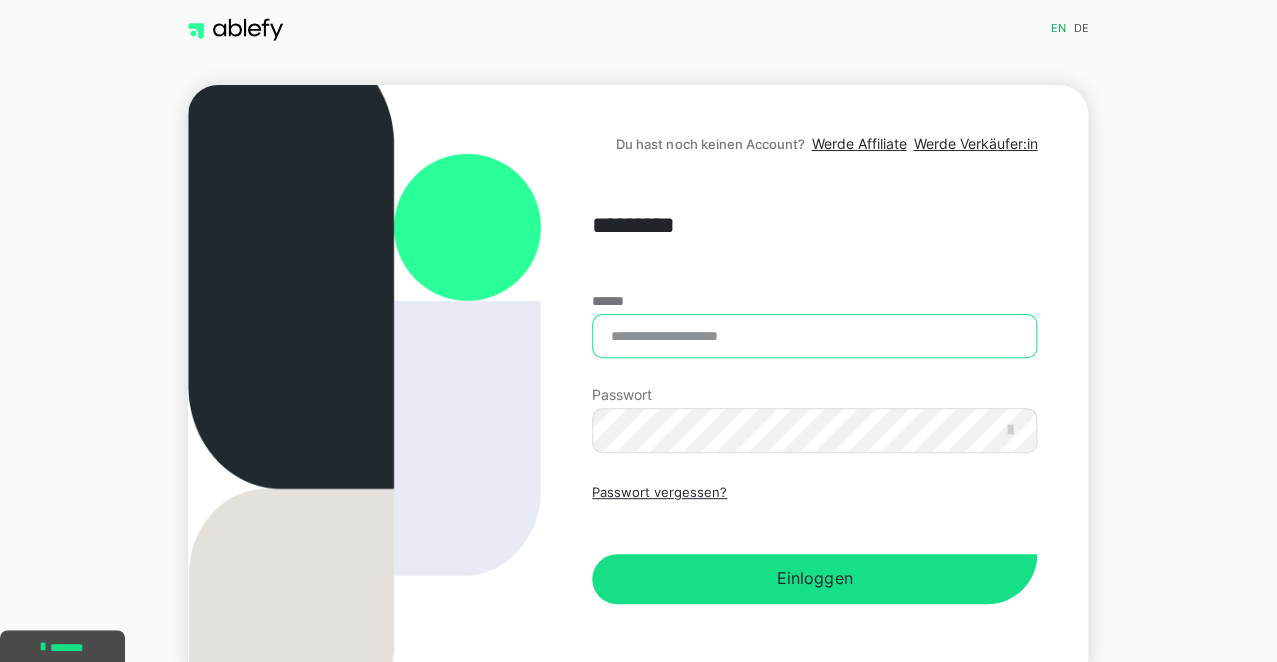 type on "**********" 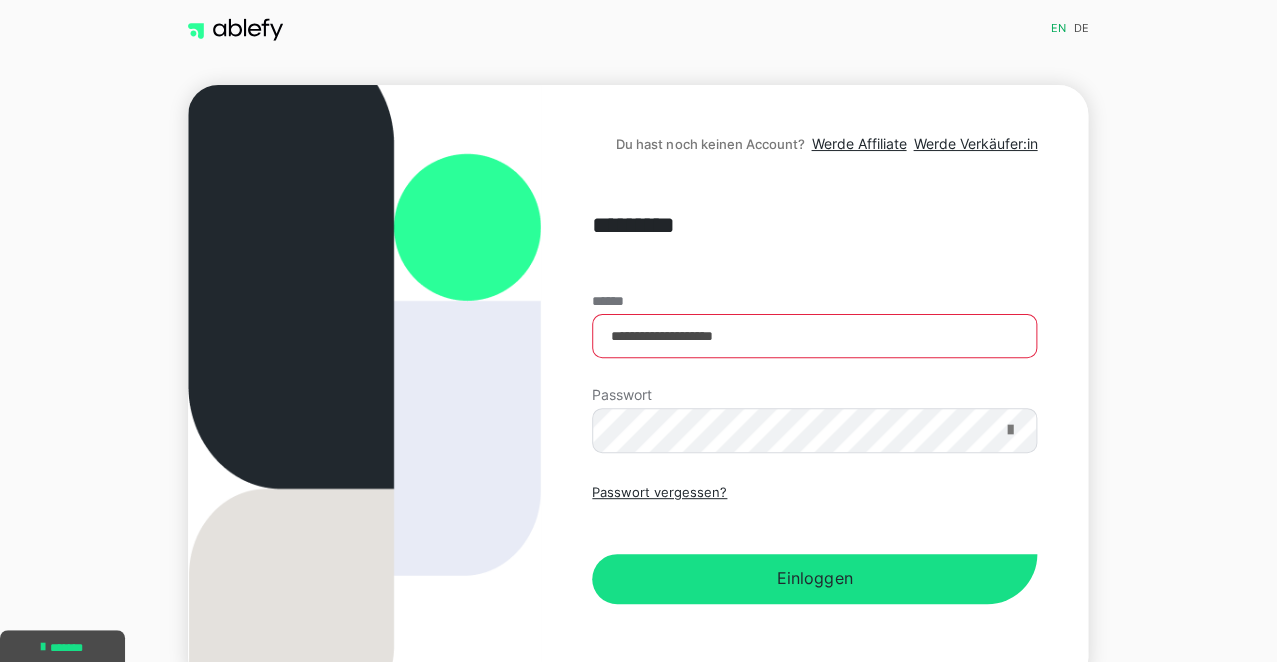 click at bounding box center (1009, 430) 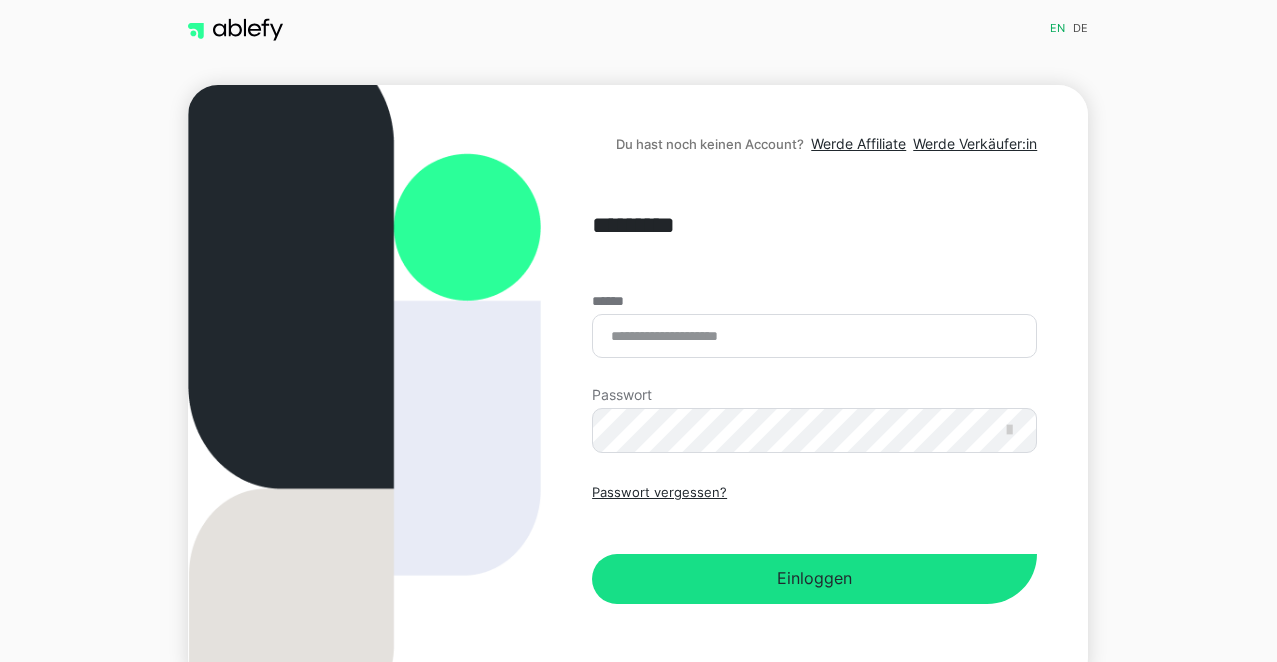 scroll, scrollTop: 0, scrollLeft: 0, axis: both 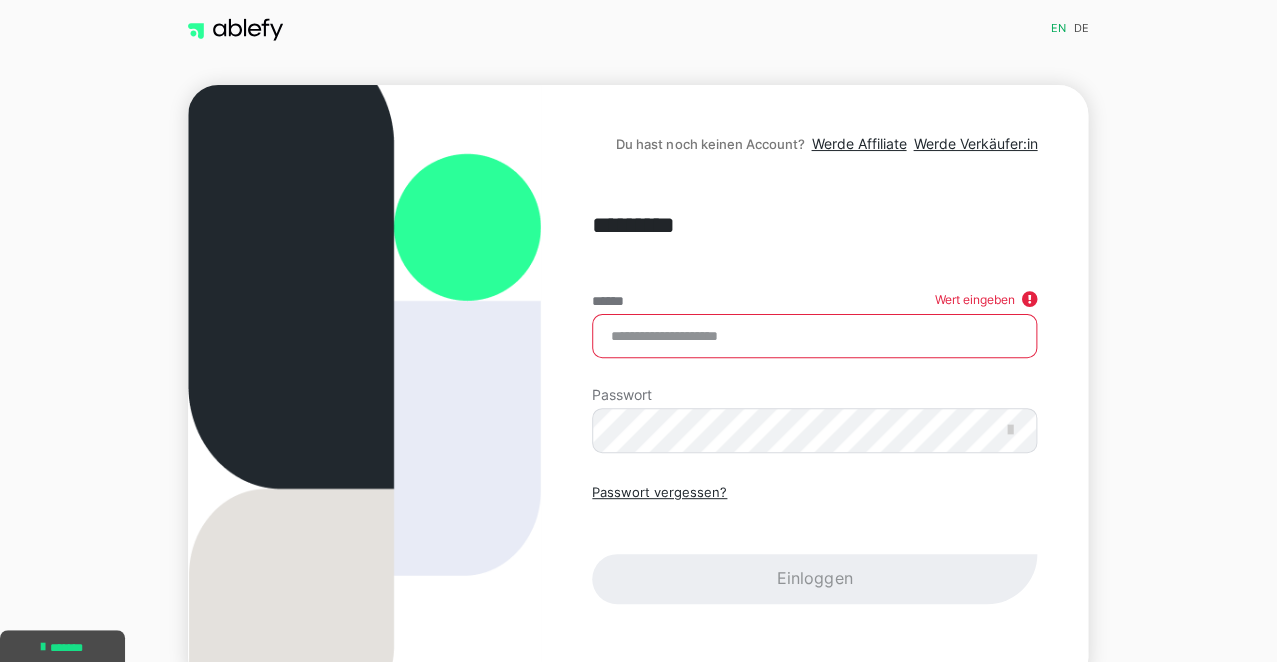 click at bounding box center (364, 386) 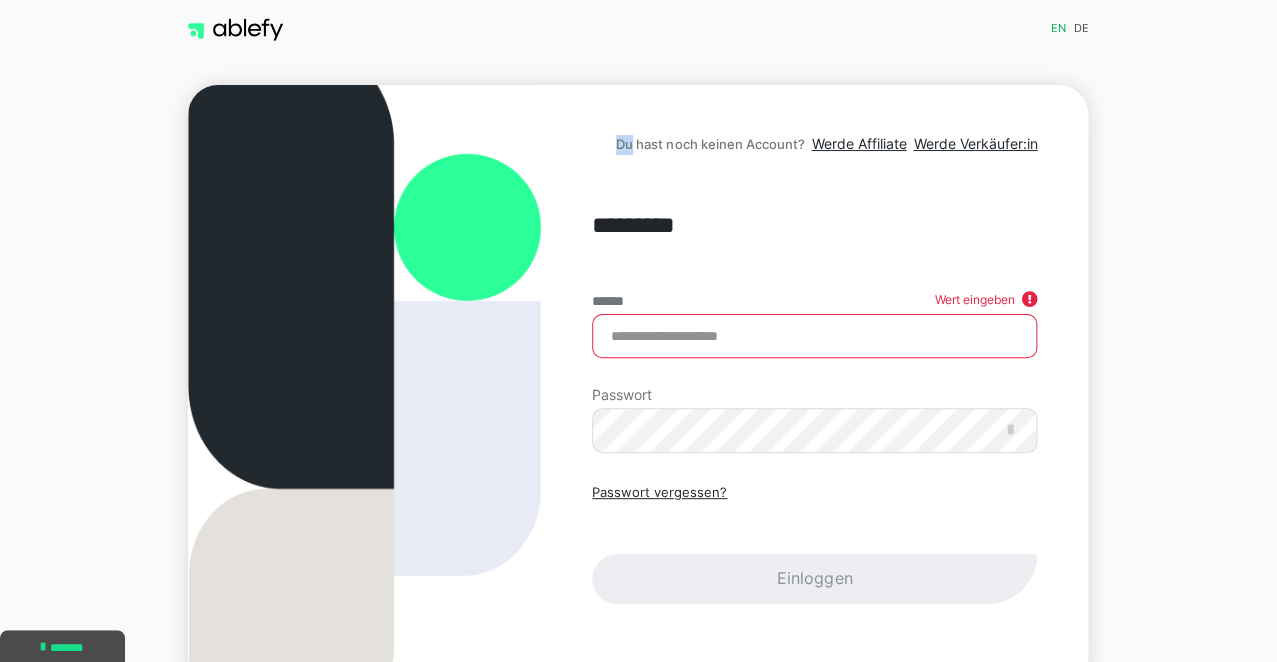 click on "en de Du hast noch keinen Account? Werde Affiliate Werde Verkäufer:in [MASK] [MASK] Wert eingeben Passwort Passwort vergessen? Einloggen [MASK] [MASK] [MASK] [MASK] [MASK]" at bounding box center [638, 387] 